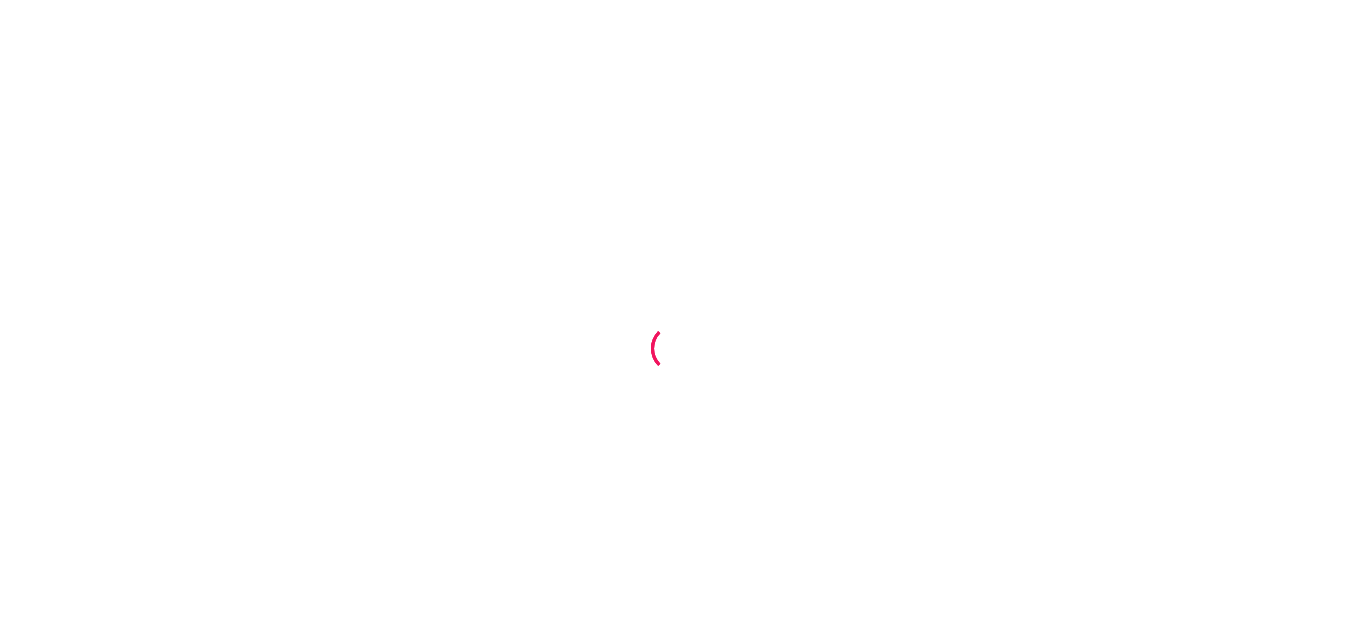 scroll, scrollTop: 0, scrollLeft: 0, axis: both 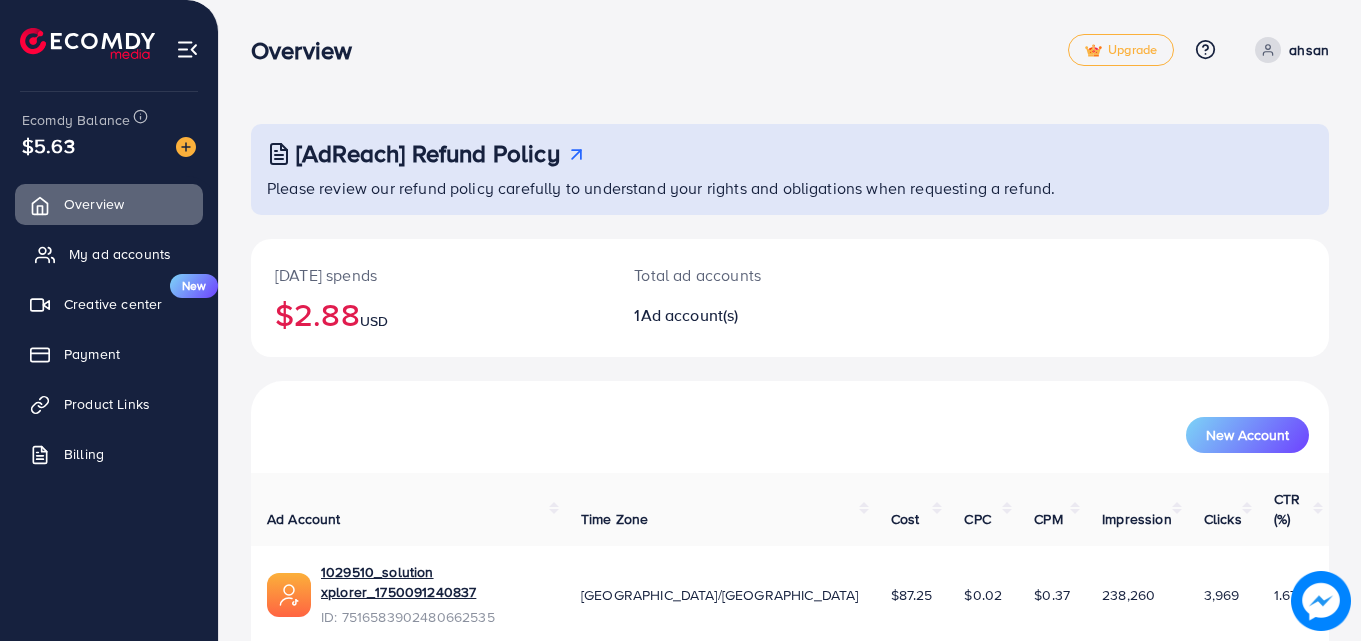 click on "My ad accounts" at bounding box center (120, 254) 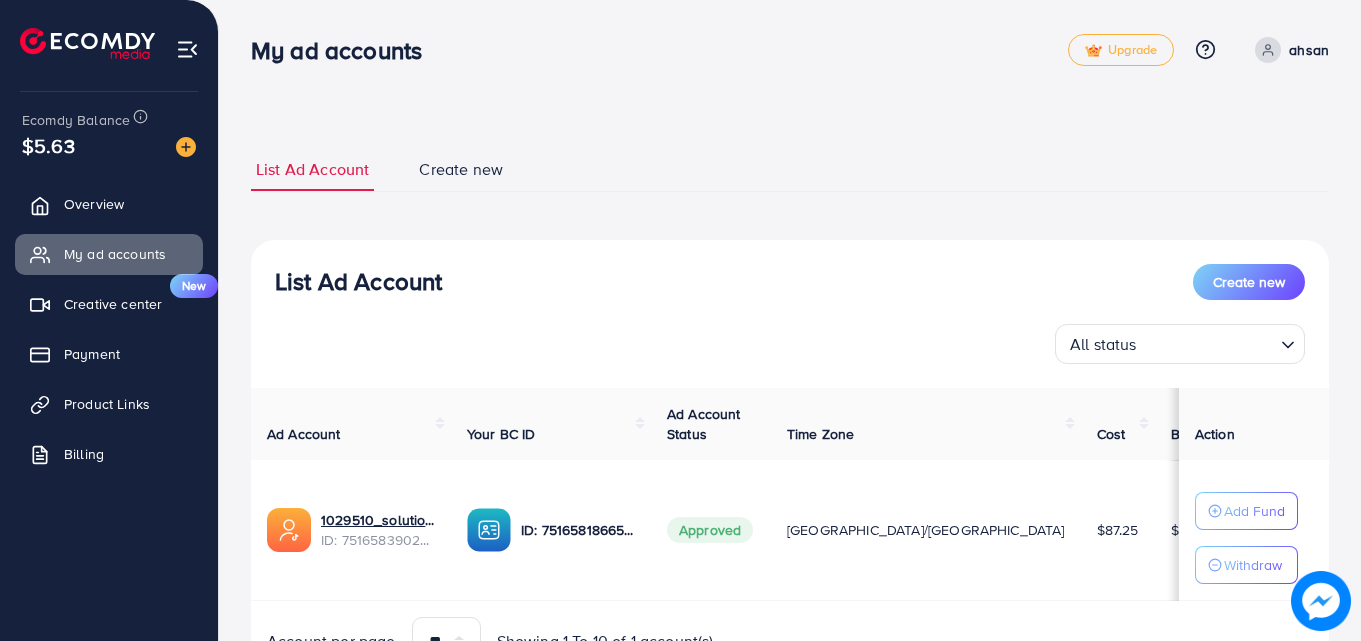 scroll, scrollTop: 100, scrollLeft: 0, axis: vertical 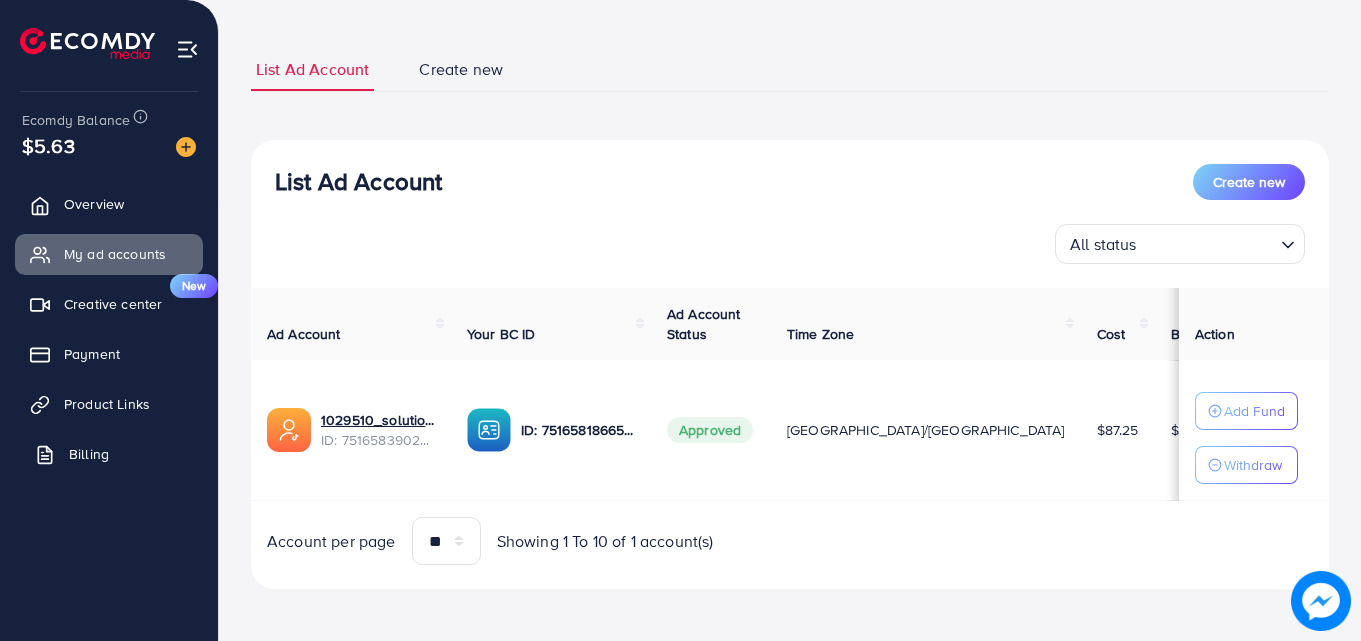 click on "Billing" at bounding box center (89, 454) 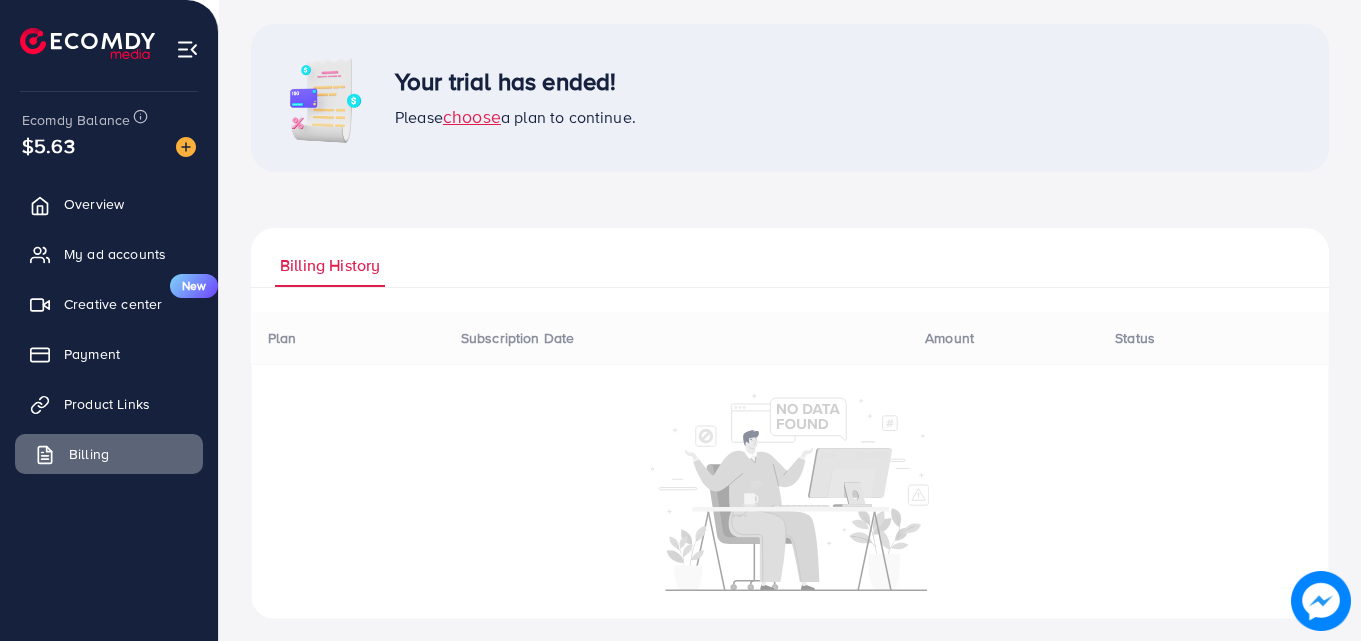 scroll, scrollTop: 0, scrollLeft: 0, axis: both 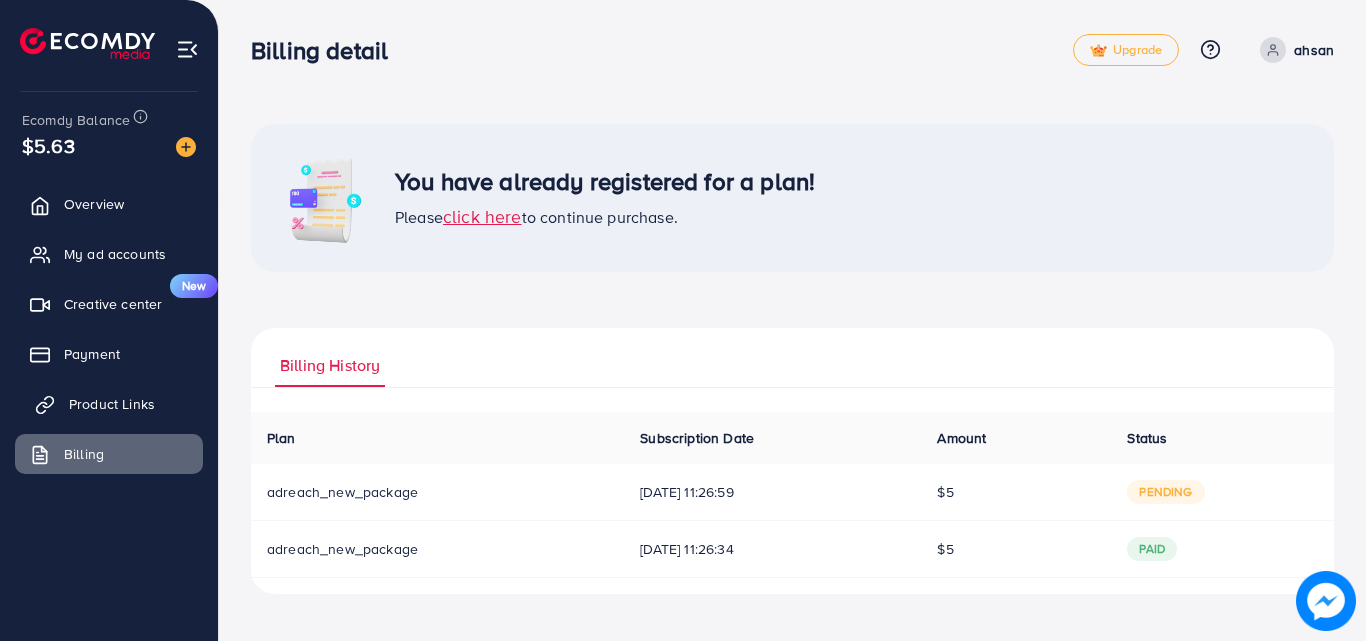 click on "Product Links" at bounding box center [112, 404] 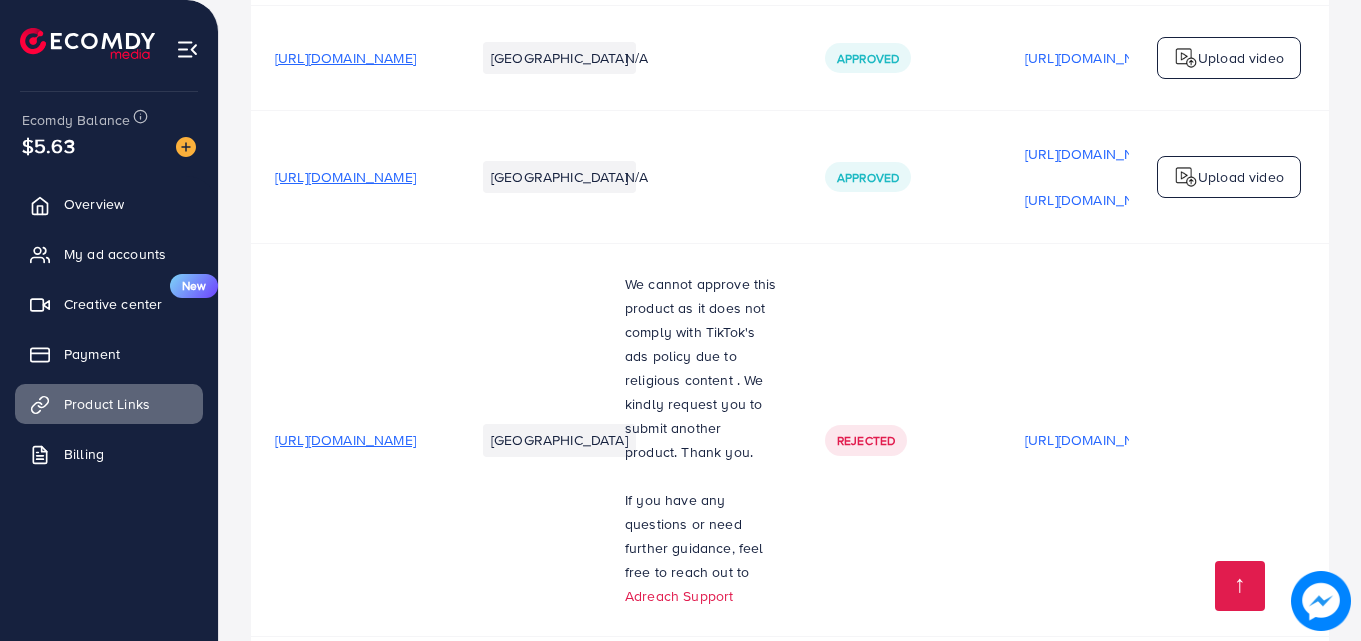 scroll, scrollTop: 1060, scrollLeft: 0, axis: vertical 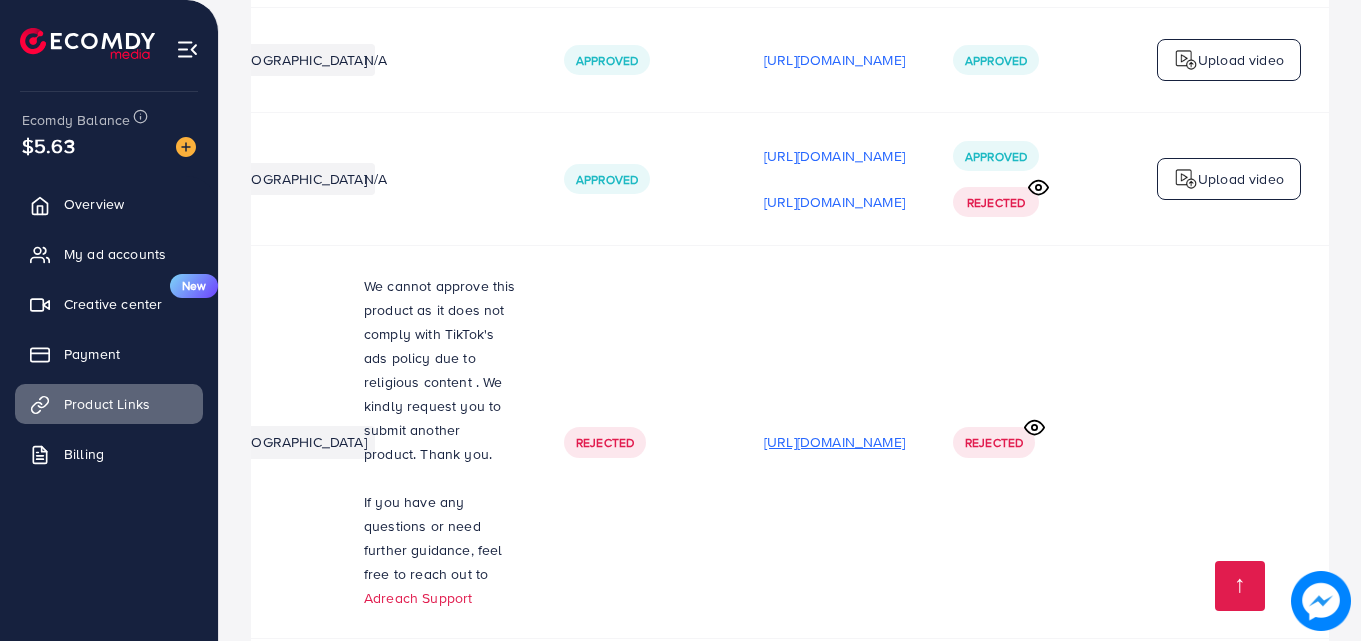 click on "https://files.ecomdy.com/videos/32a9d54c-1c2f-43c0-92c0-4c0d0edc59ab-1751089203341.mp4" at bounding box center (834, 442) 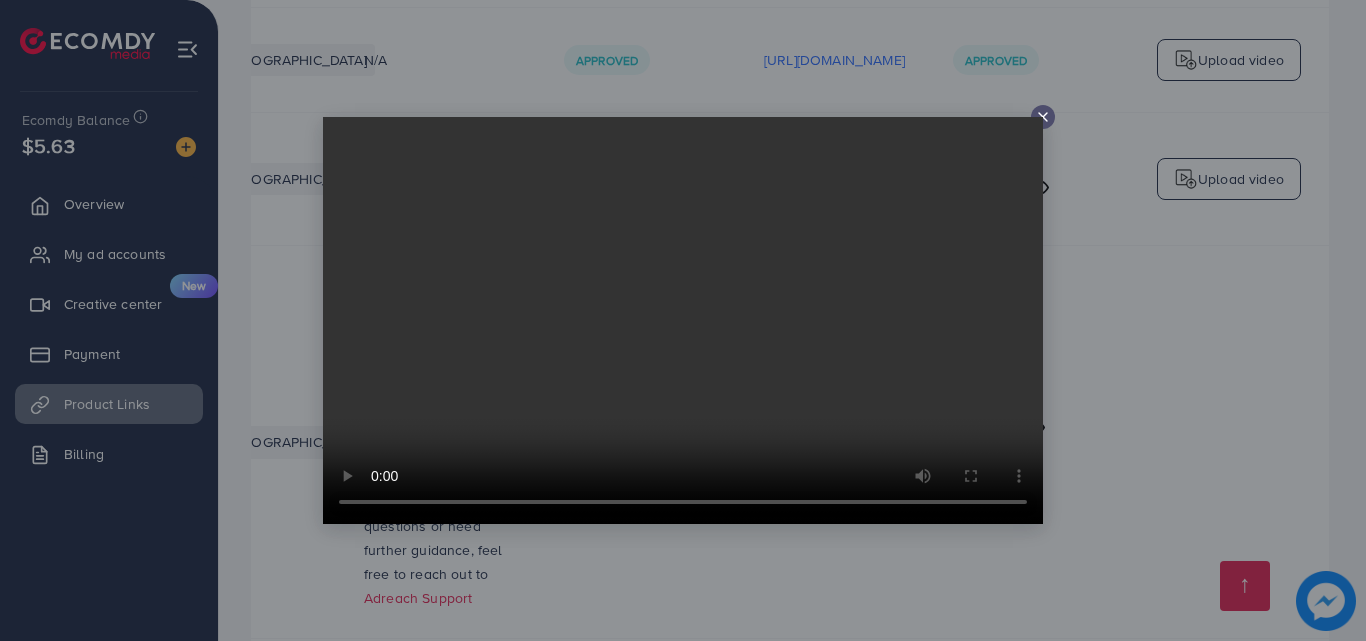 click 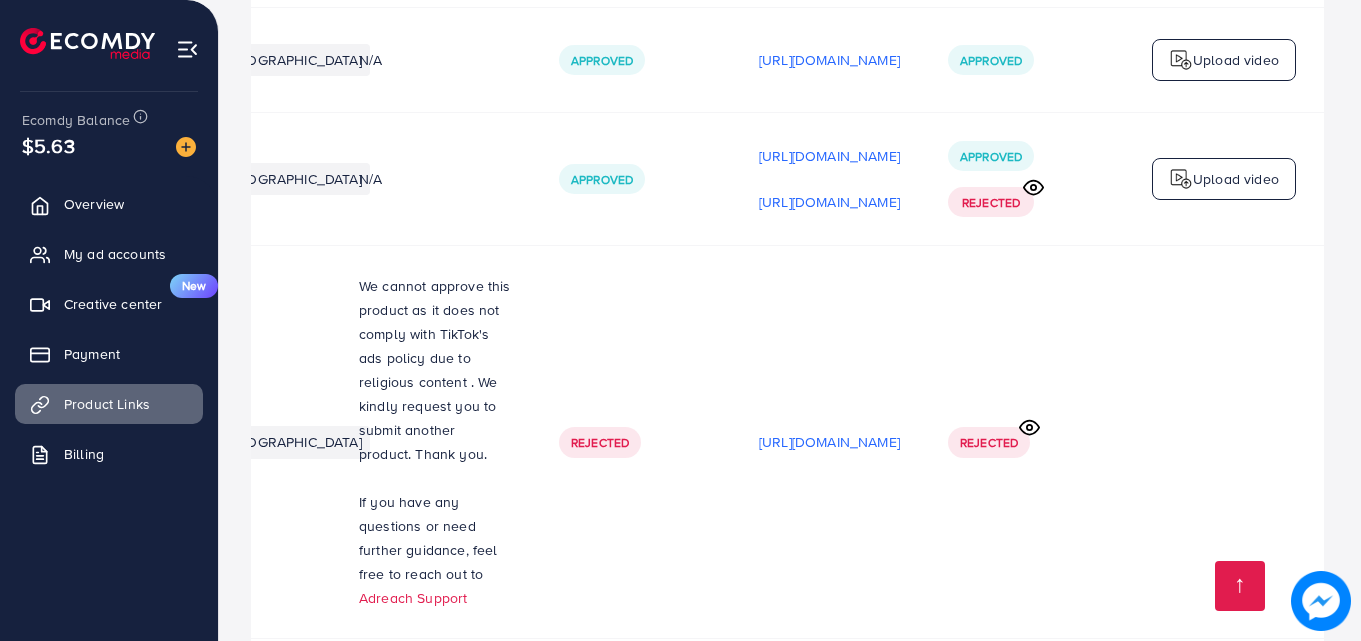 scroll, scrollTop: 0, scrollLeft: 501, axis: horizontal 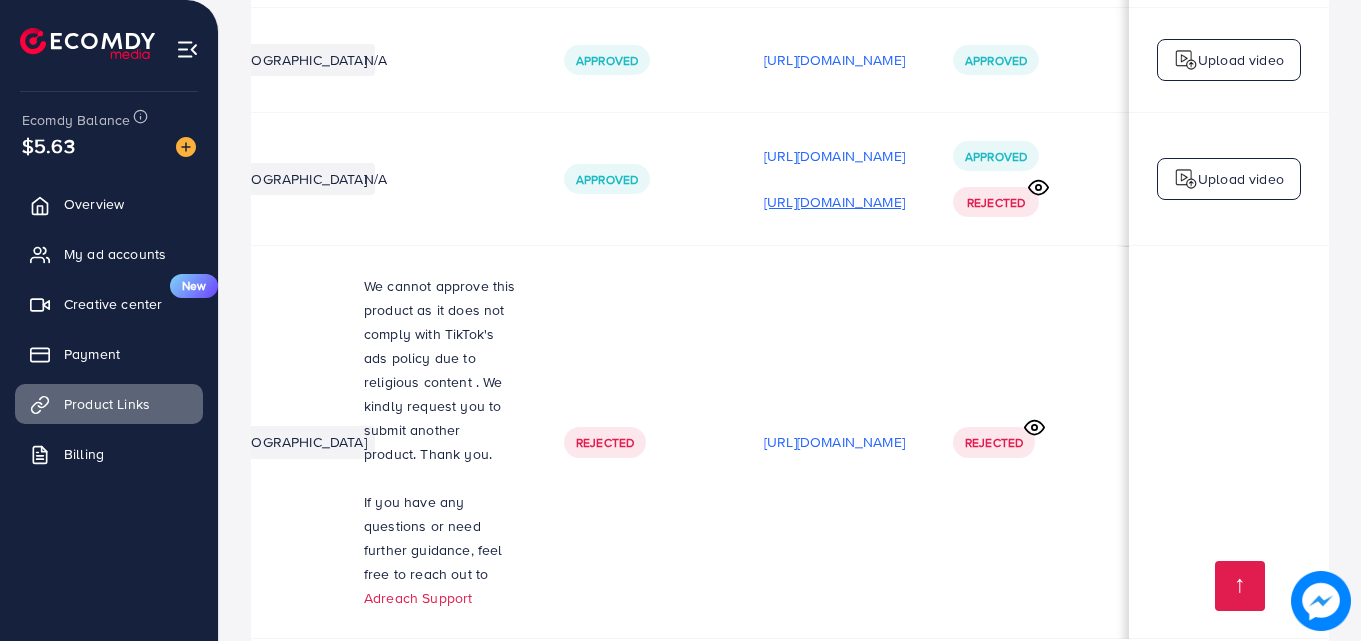 click on "https://files.ecomdy.com/videos/62624ced-275d-4970-8352-b28ab4852029-1751173480720.mp4" at bounding box center (834, 202) 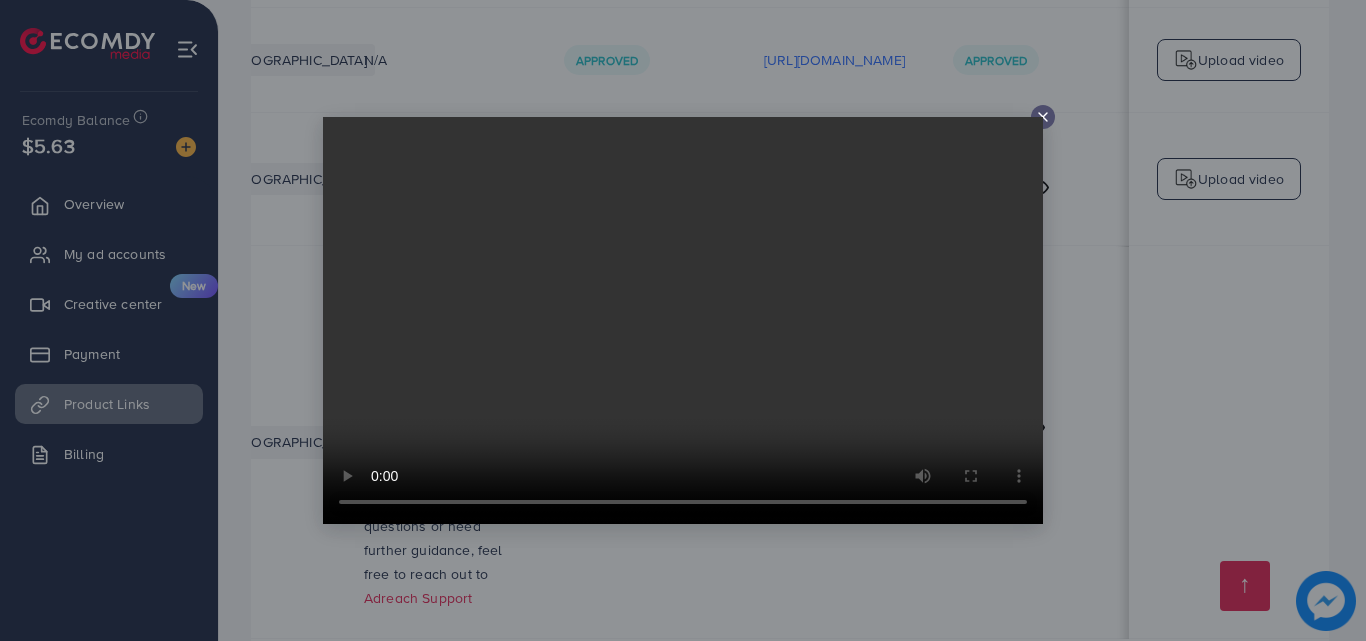 click 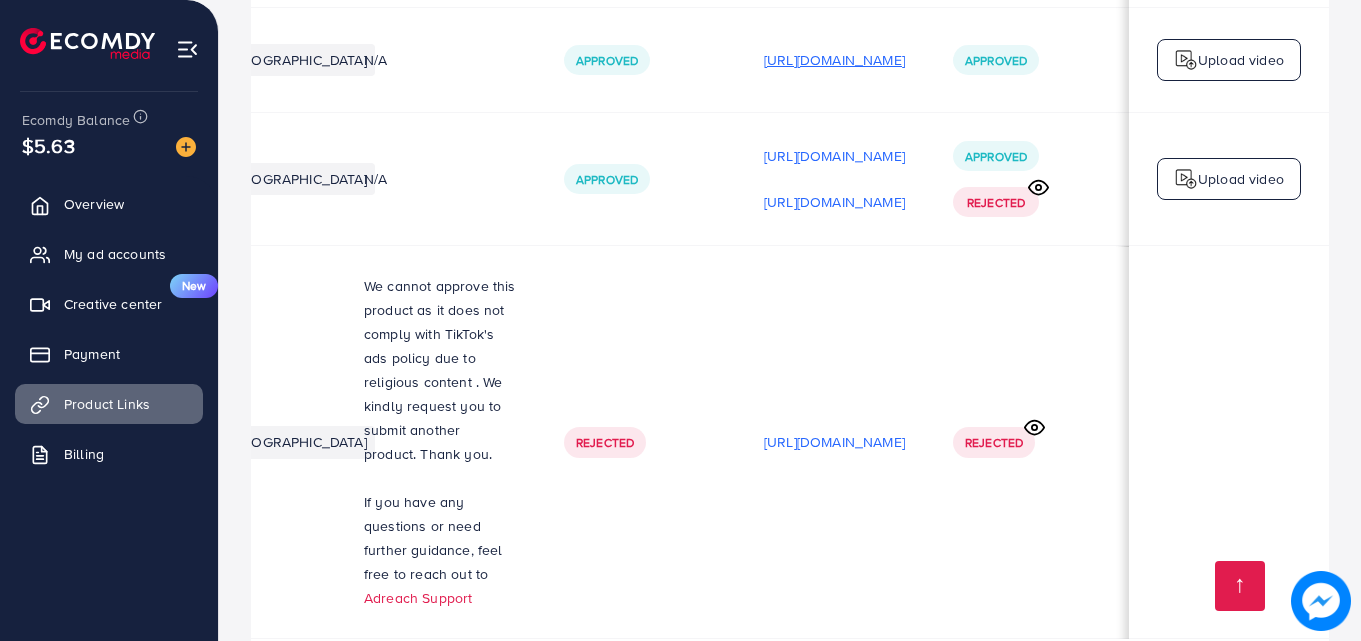 click on "https://files.ecomdy.com/videos/6efd2be2-5e30-46bb-9675-e8c75fd1319e-1750251799371.mp4" at bounding box center (834, 60) 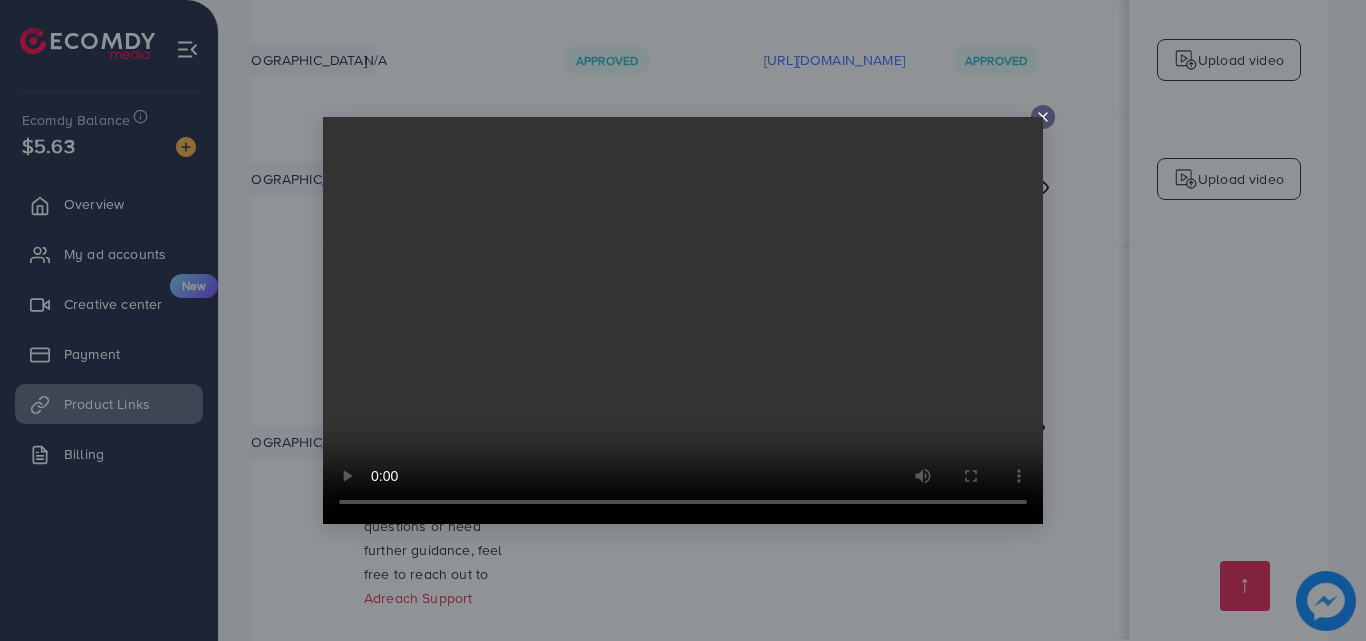 click 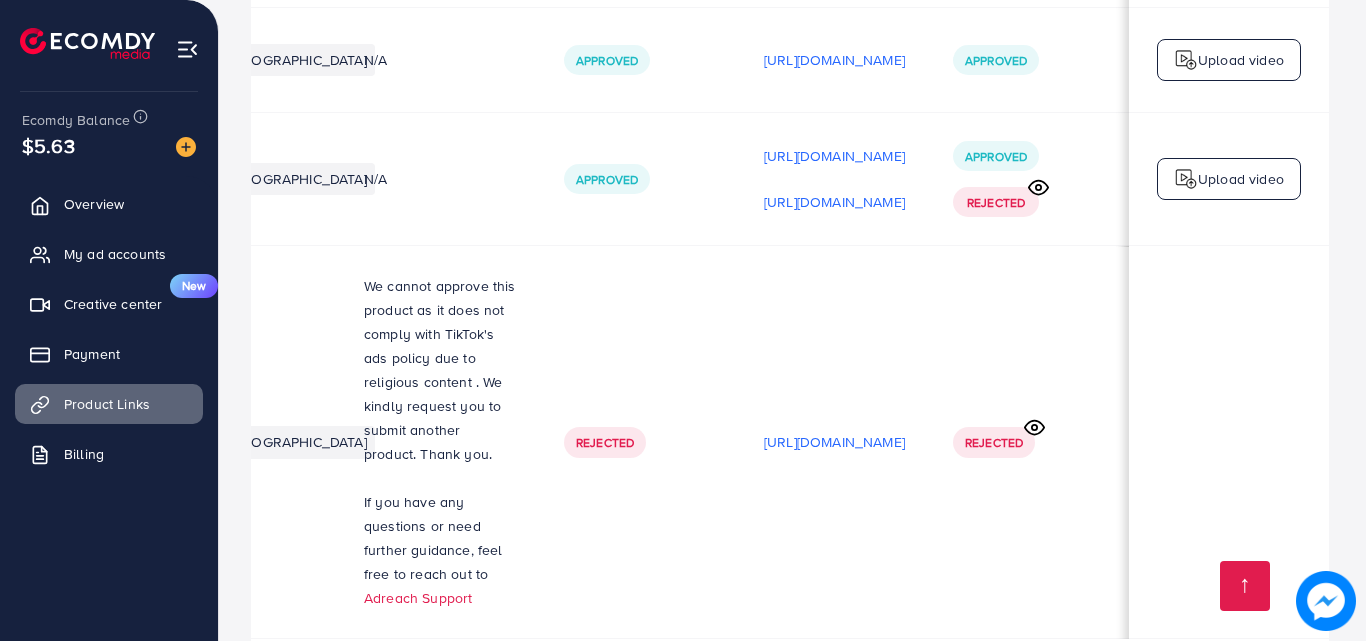 click at bounding box center [683, 320] 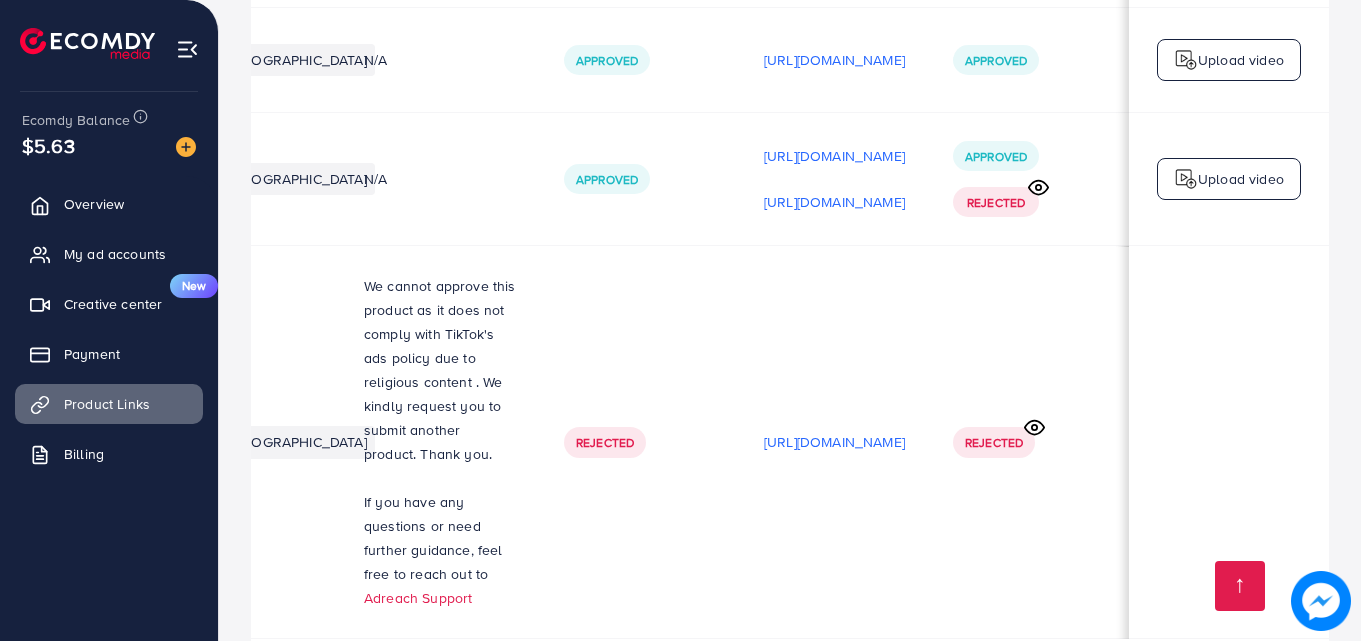 scroll, scrollTop: 560, scrollLeft: 0, axis: vertical 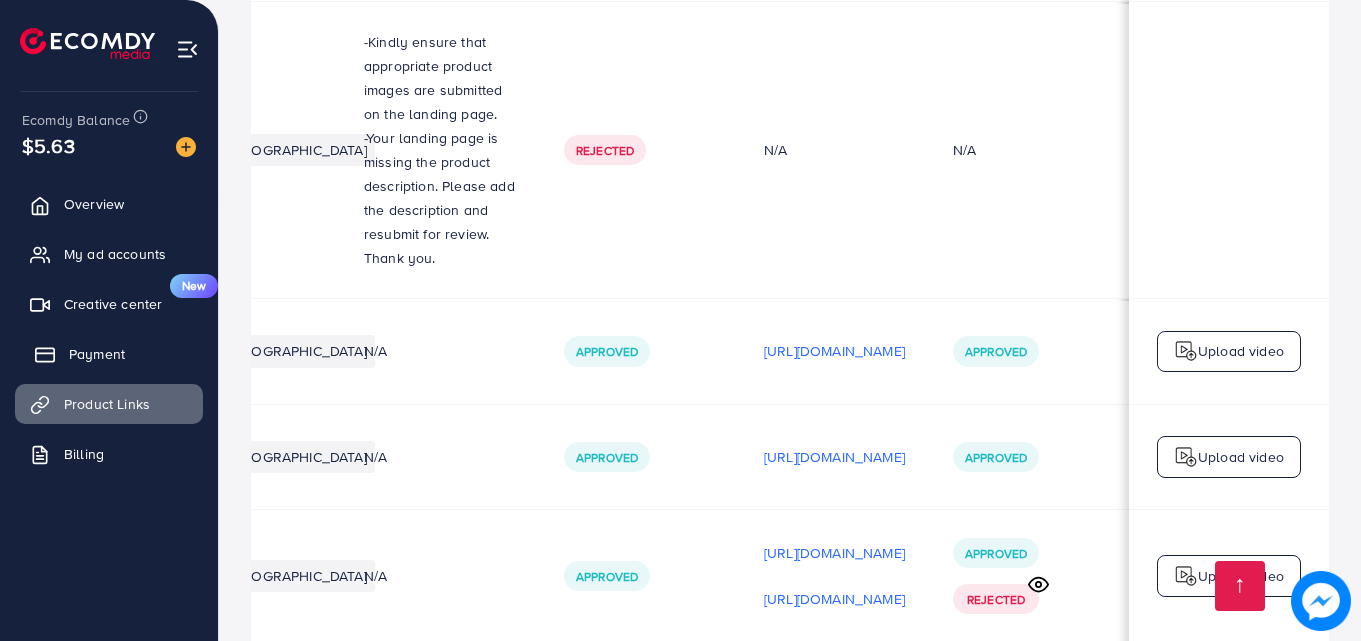 click on "Payment" at bounding box center [97, 354] 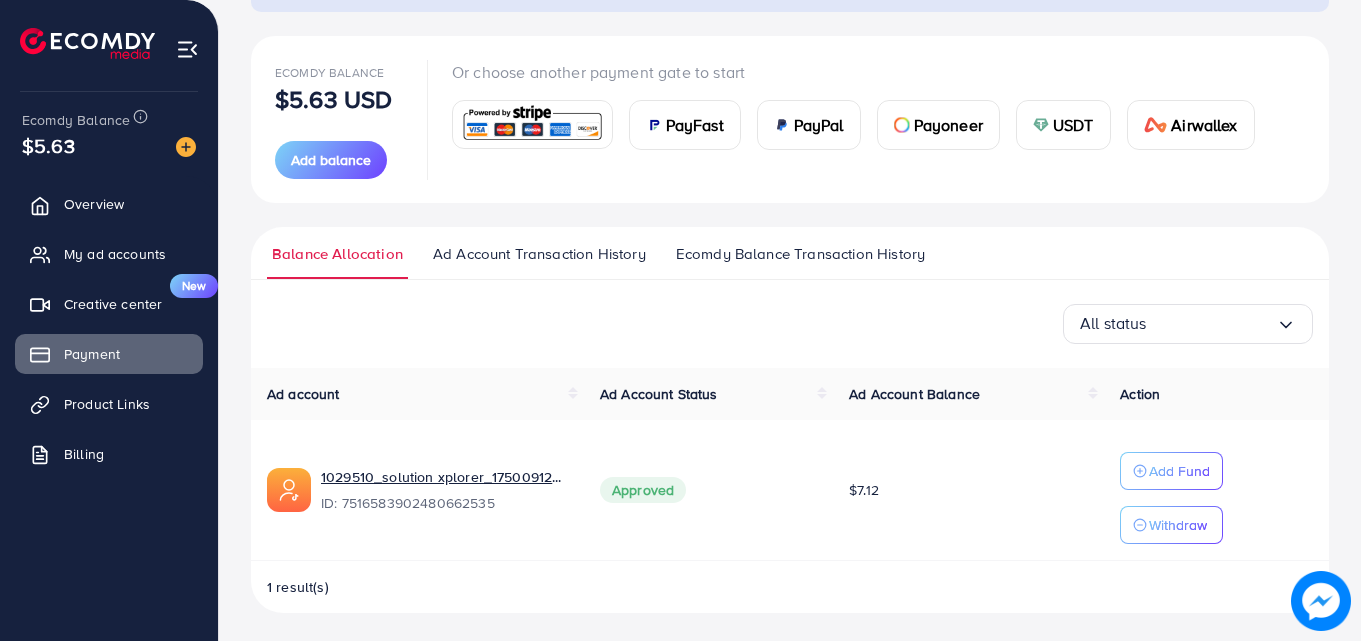 scroll, scrollTop: 207, scrollLeft: 0, axis: vertical 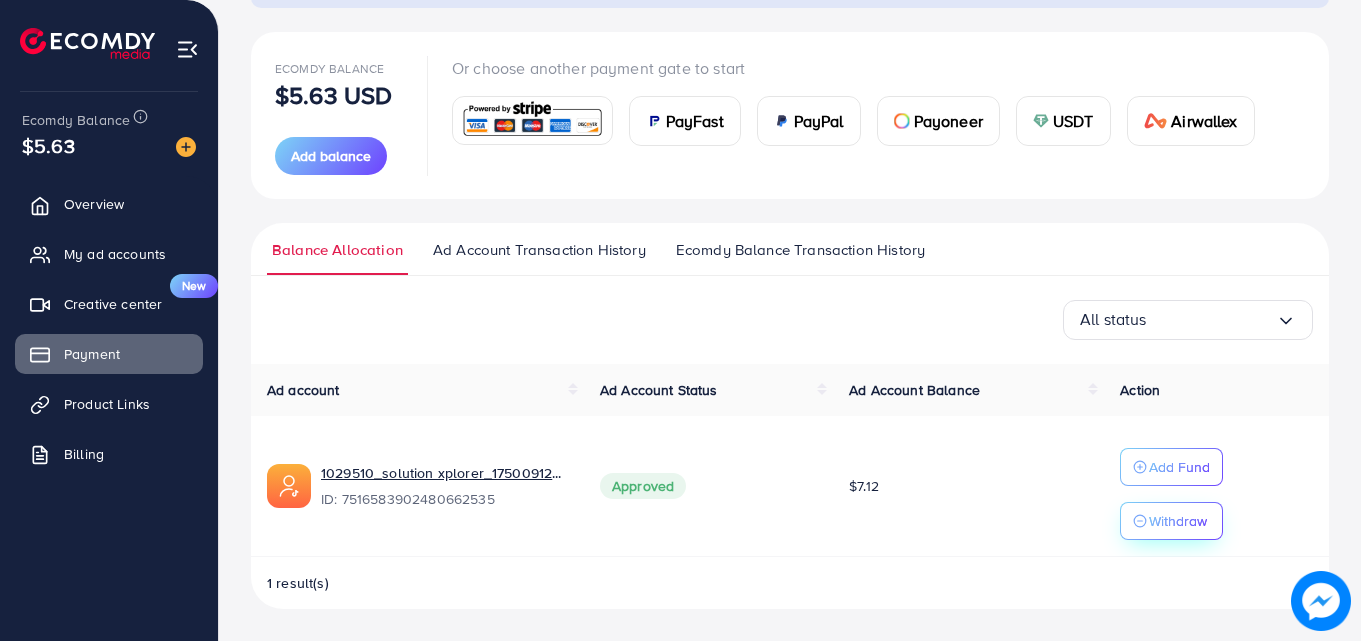 click on "Withdraw" at bounding box center [1178, 521] 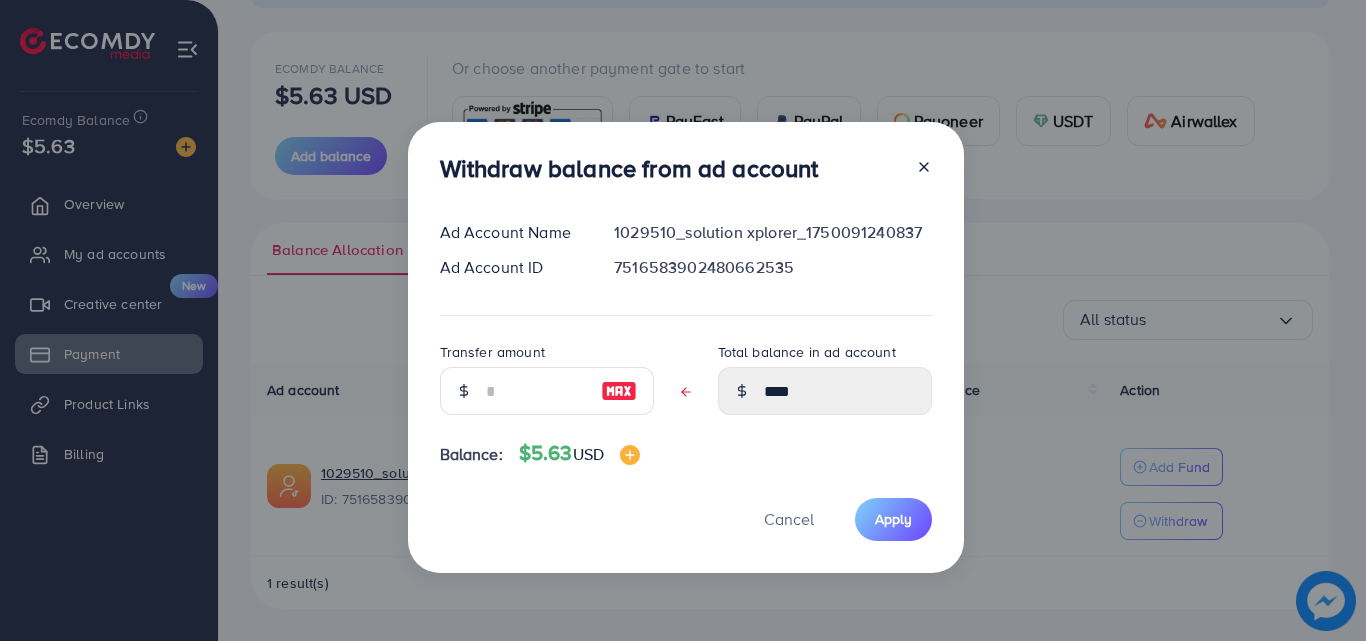 click at bounding box center [916, 172] 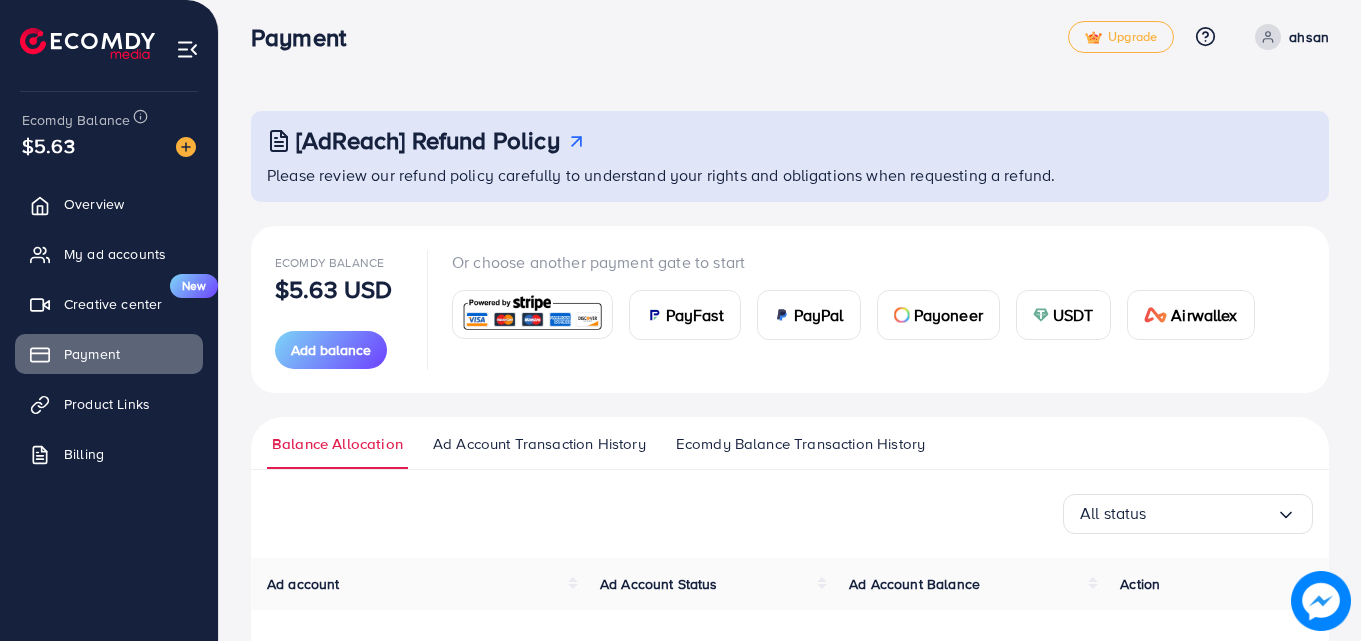 scroll, scrollTop: 7, scrollLeft: 0, axis: vertical 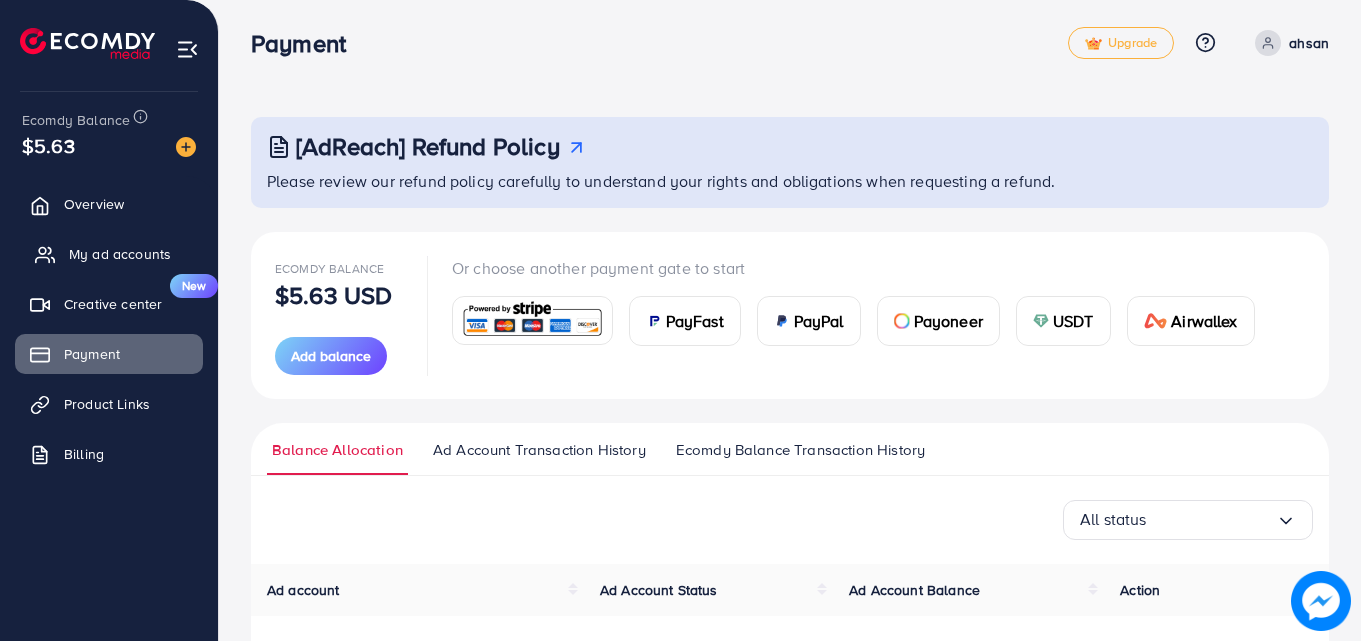click on "My ad accounts" at bounding box center [109, 254] 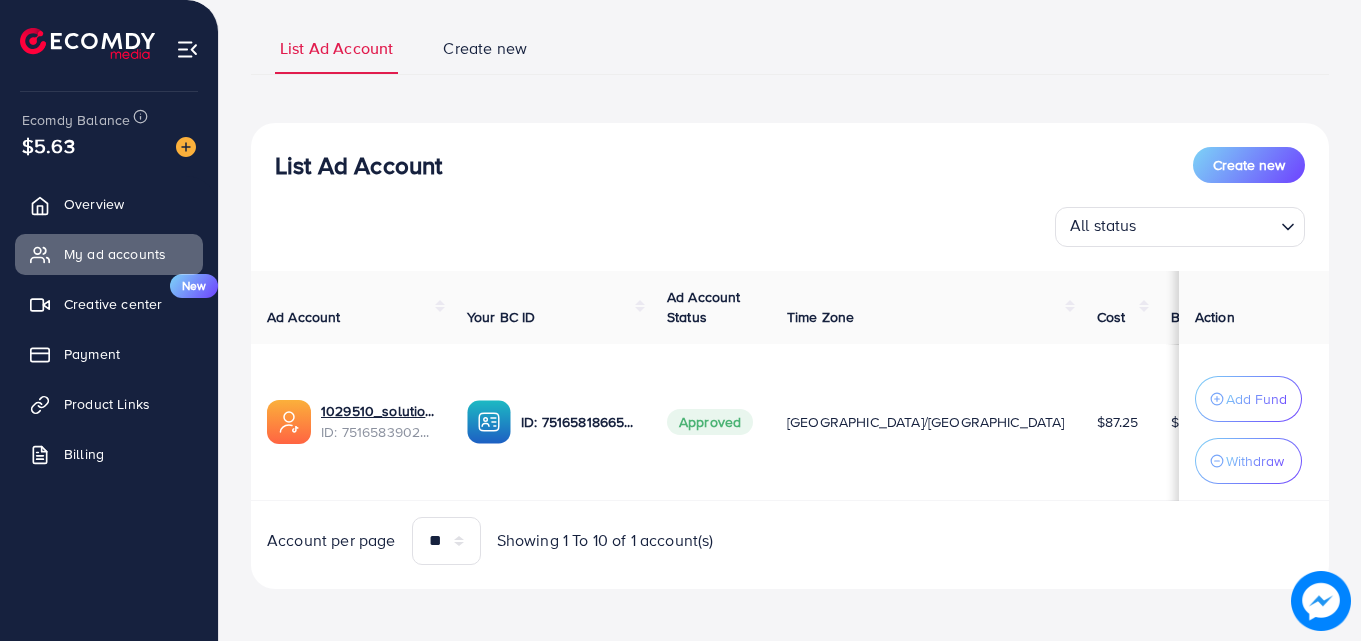 scroll, scrollTop: 131, scrollLeft: 0, axis: vertical 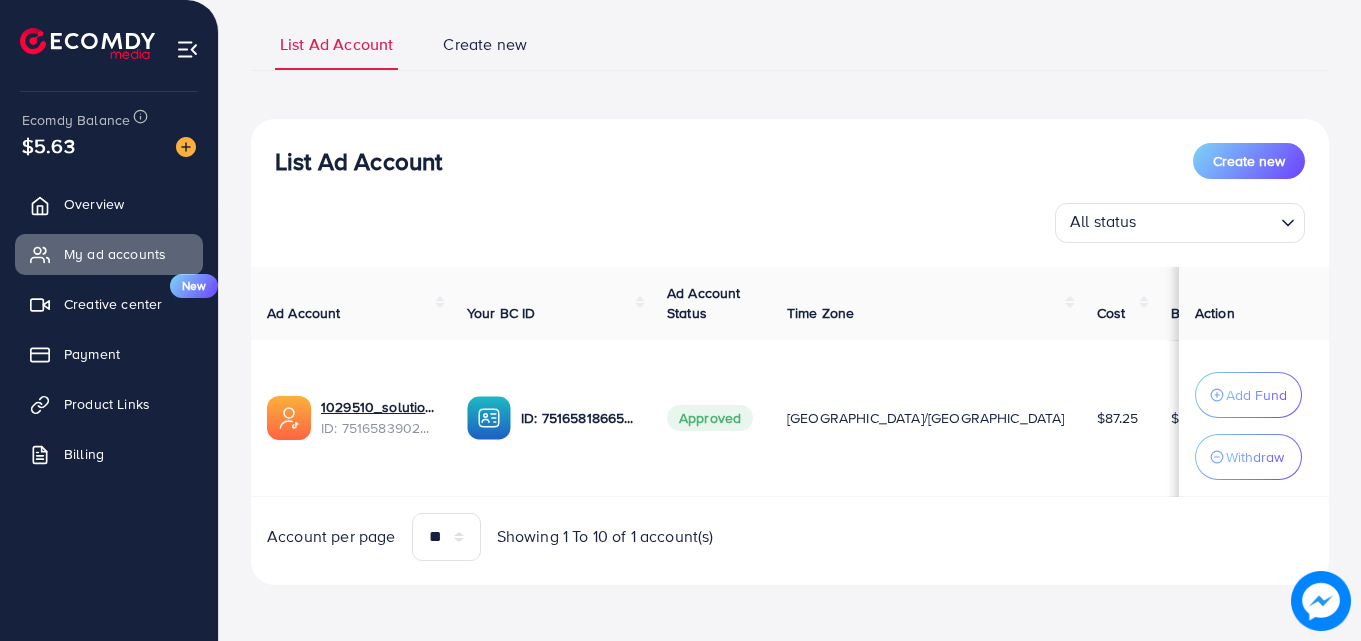 click on "Create new" at bounding box center (485, 44) 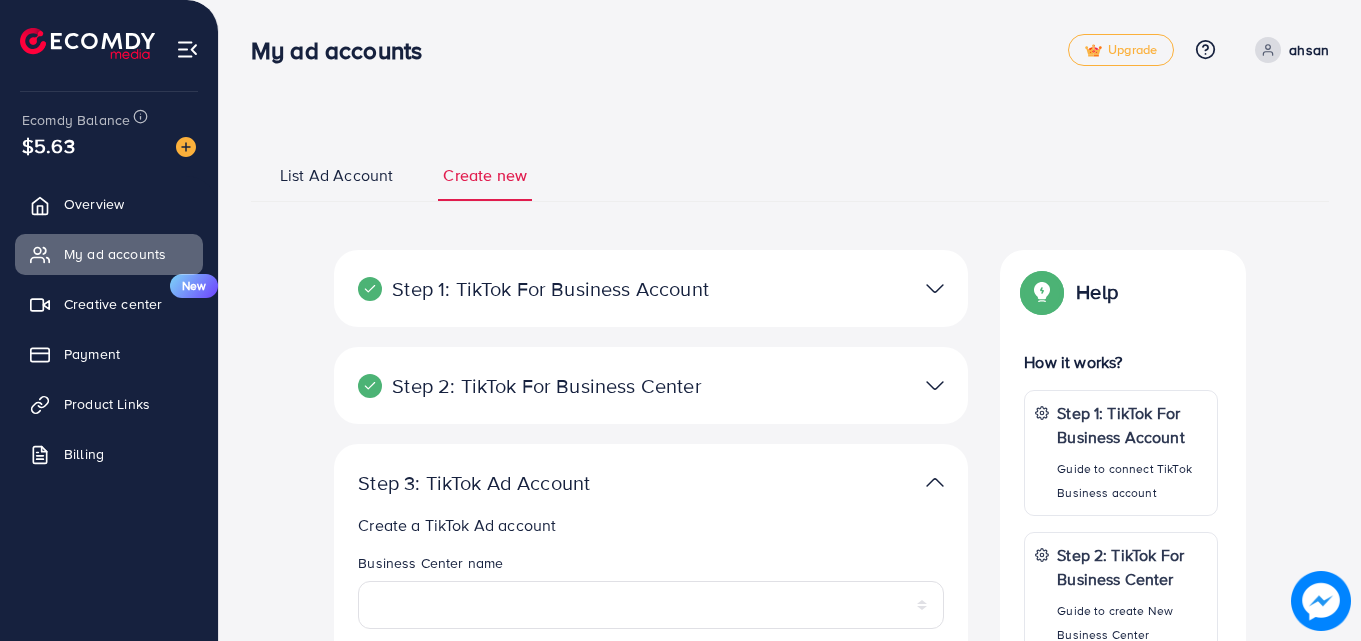 click at bounding box center (935, 385) 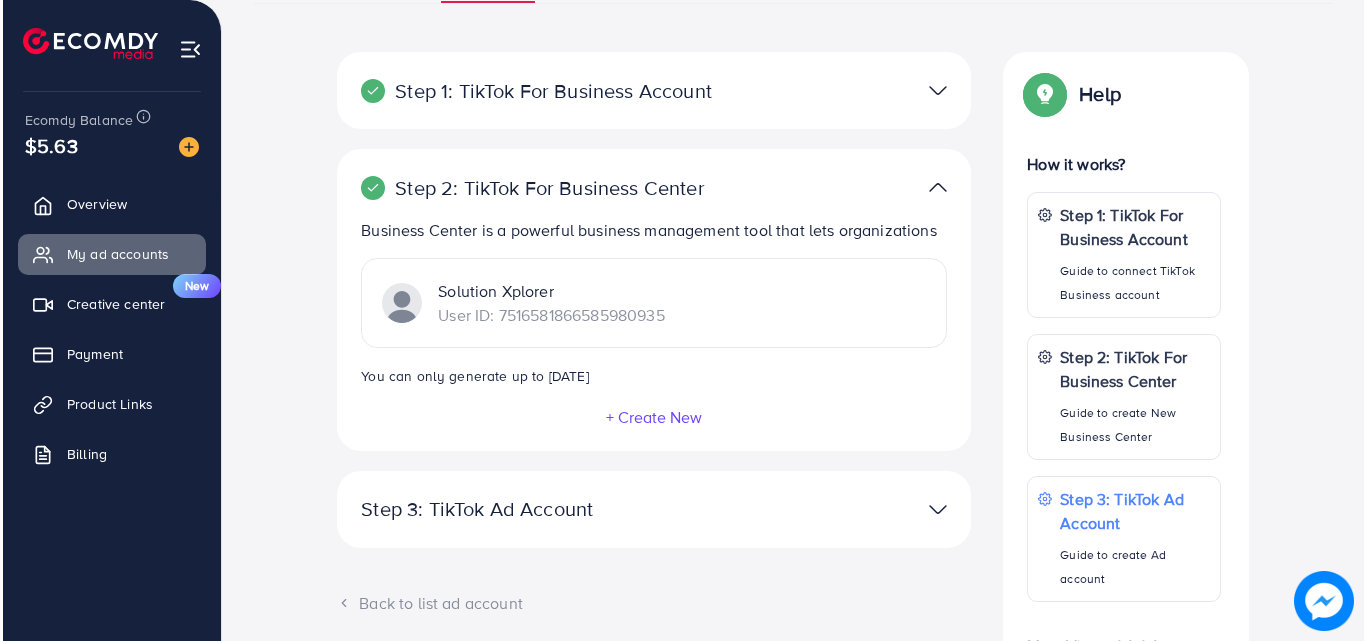 scroll, scrollTop: 300, scrollLeft: 0, axis: vertical 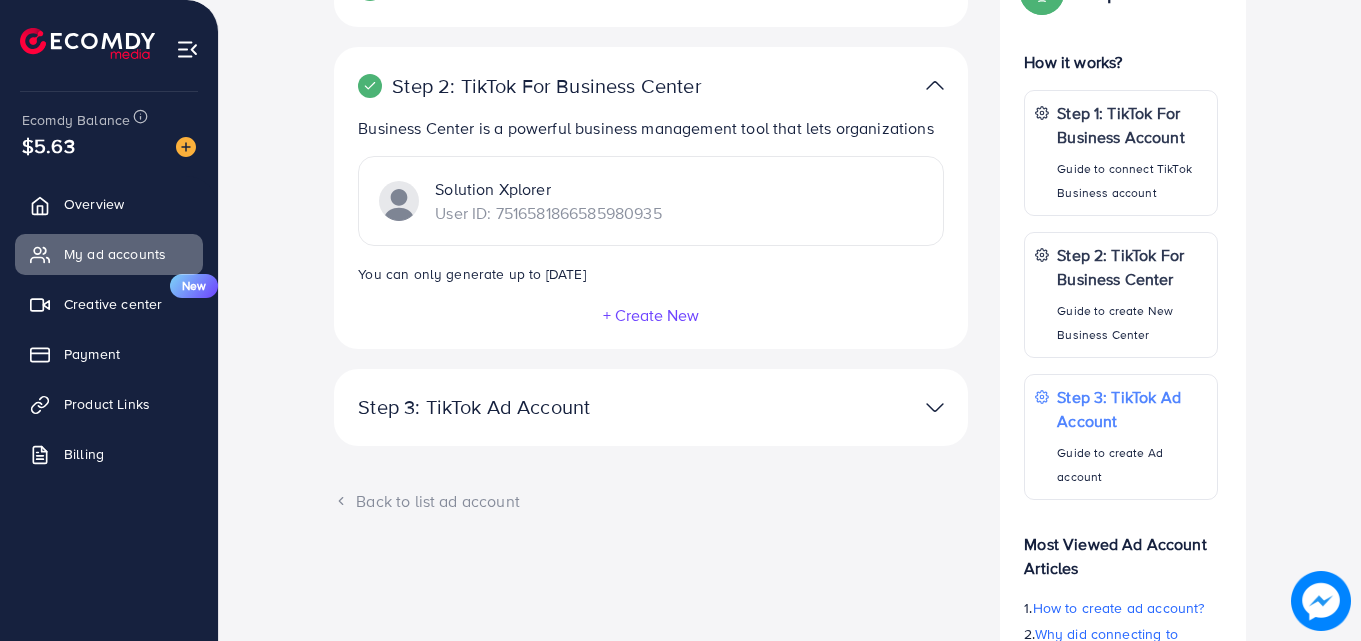 click on "+ Create New" at bounding box center [651, 315] 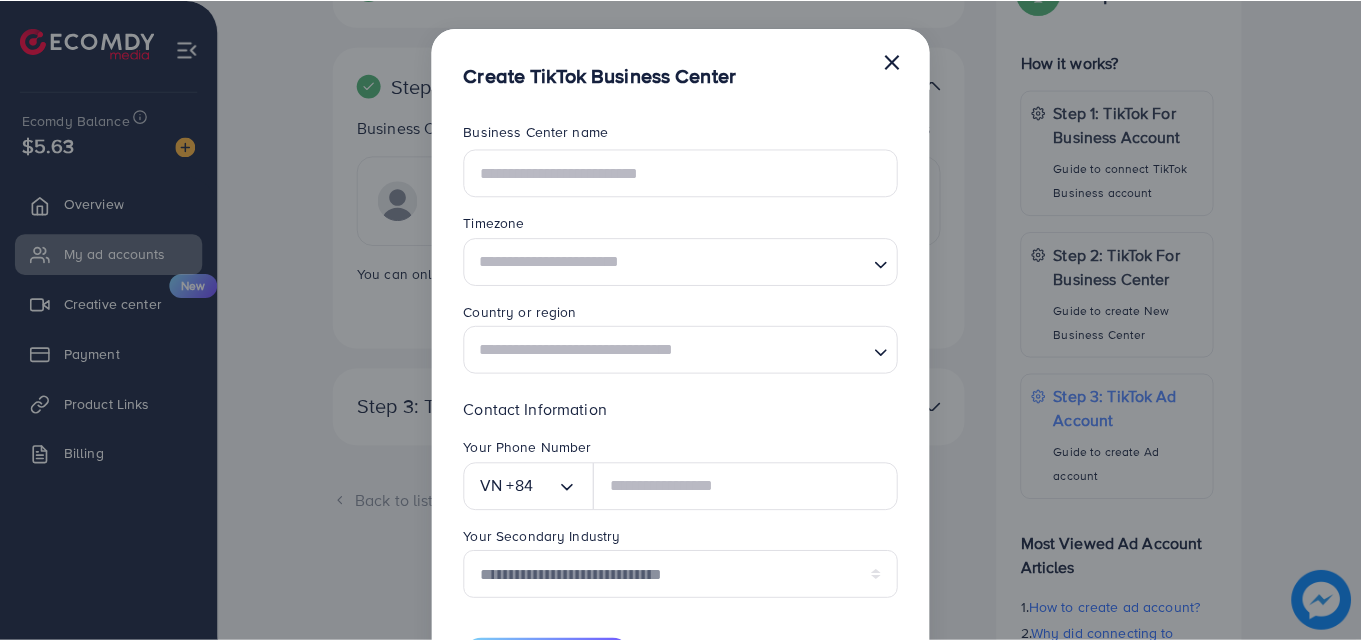 scroll, scrollTop: 0, scrollLeft: 0, axis: both 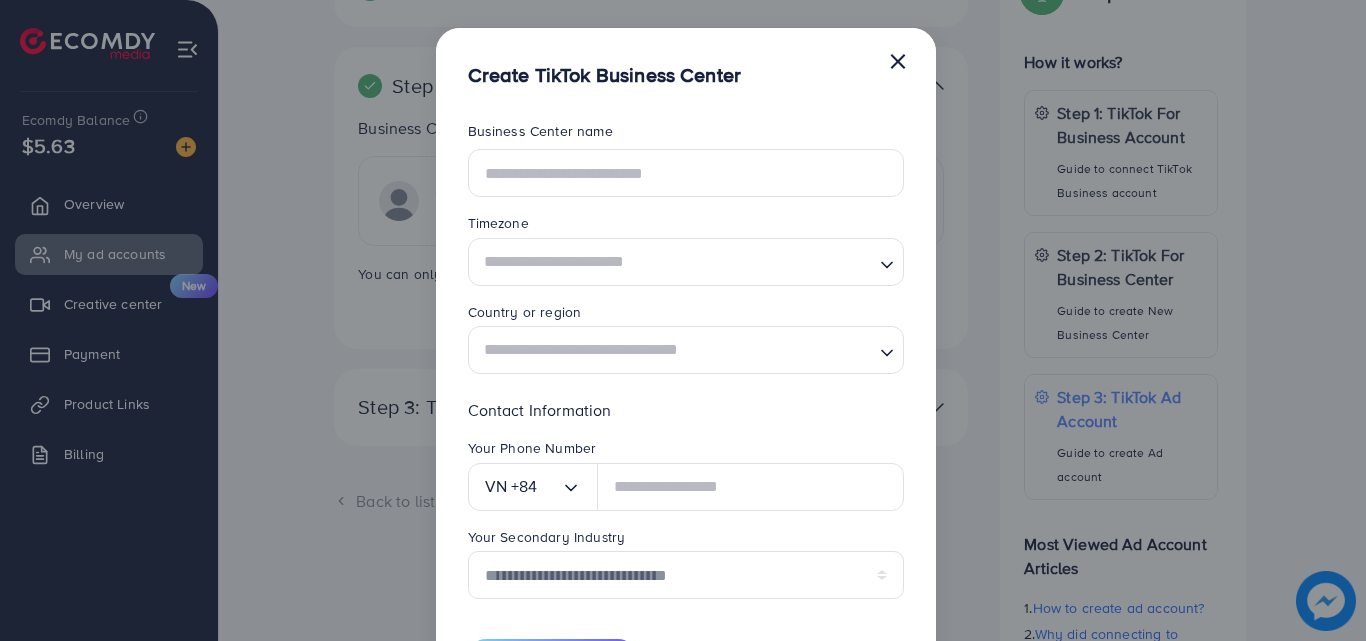 click on "×" at bounding box center [898, 60] 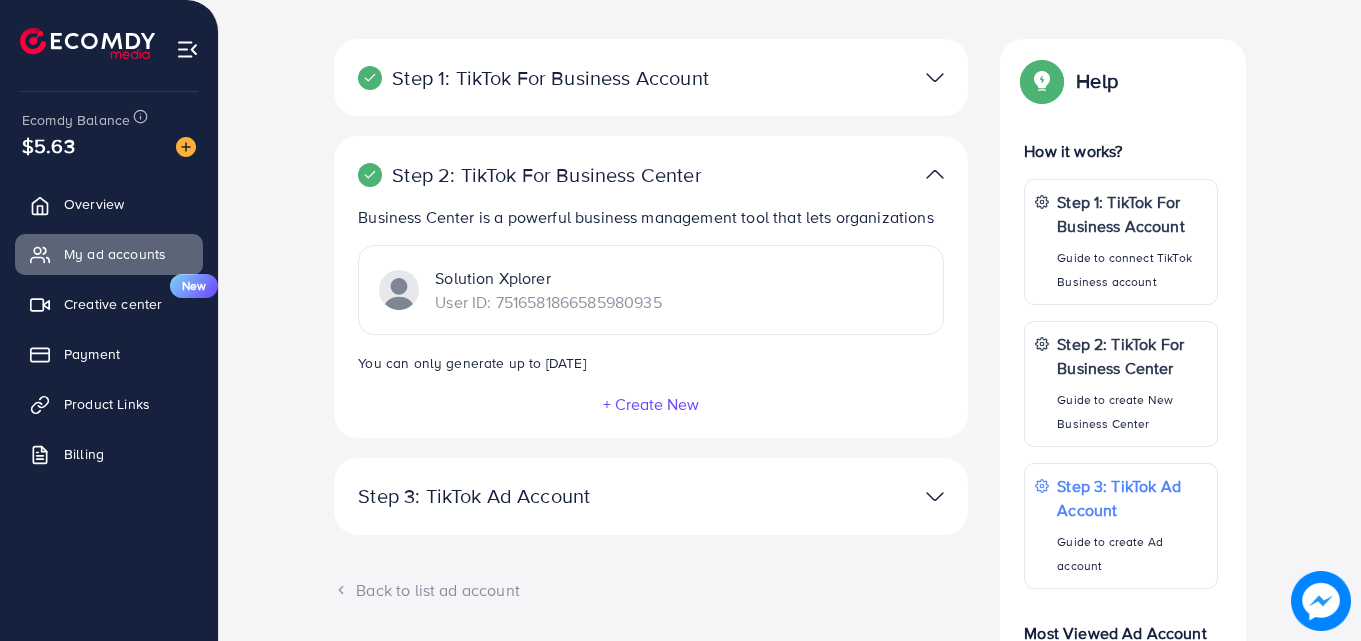 scroll, scrollTop: 100, scrollLeft: 0, axis: vertical 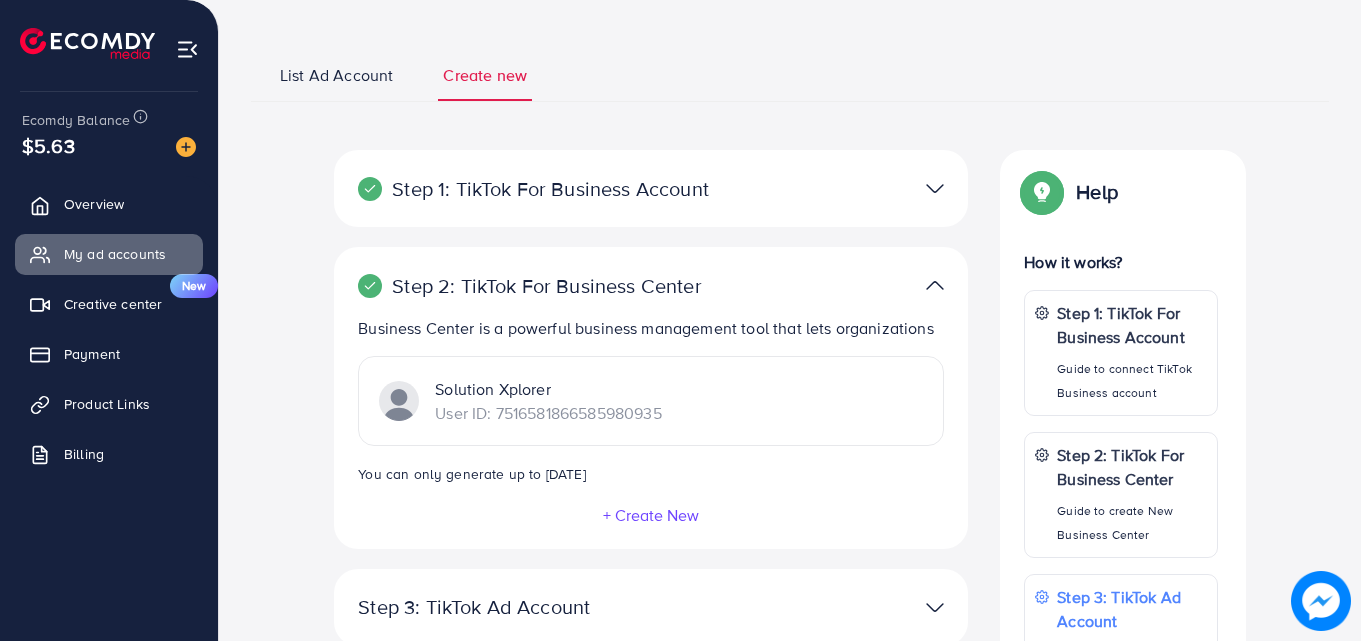 click at bounding box center [935, 188] 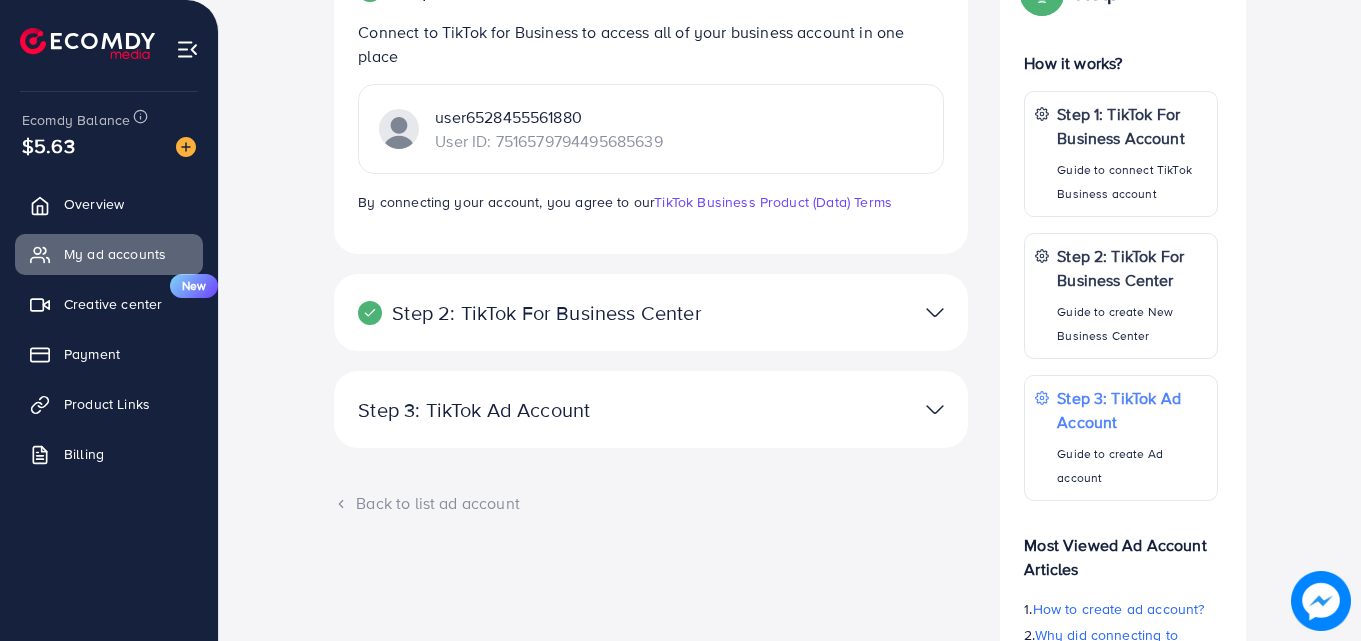 scroll, scrollTop: 300, scrollLeft: 0, axis: vertical 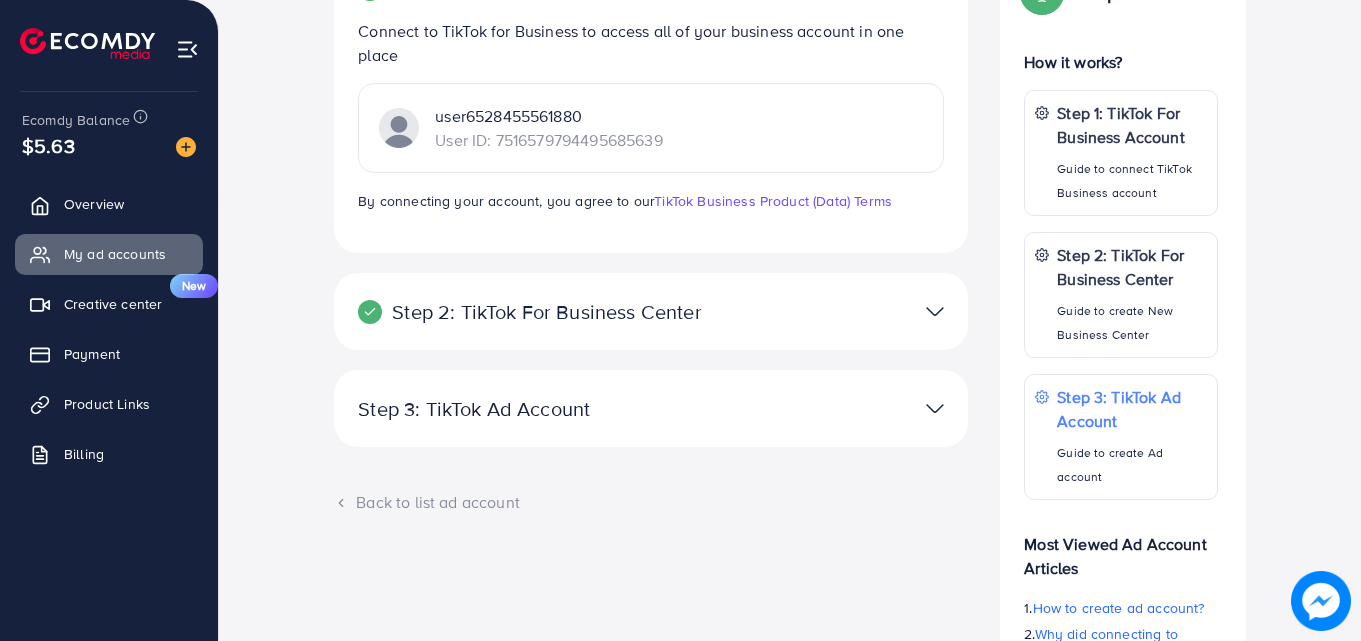 click at bounding box center (935, 311) 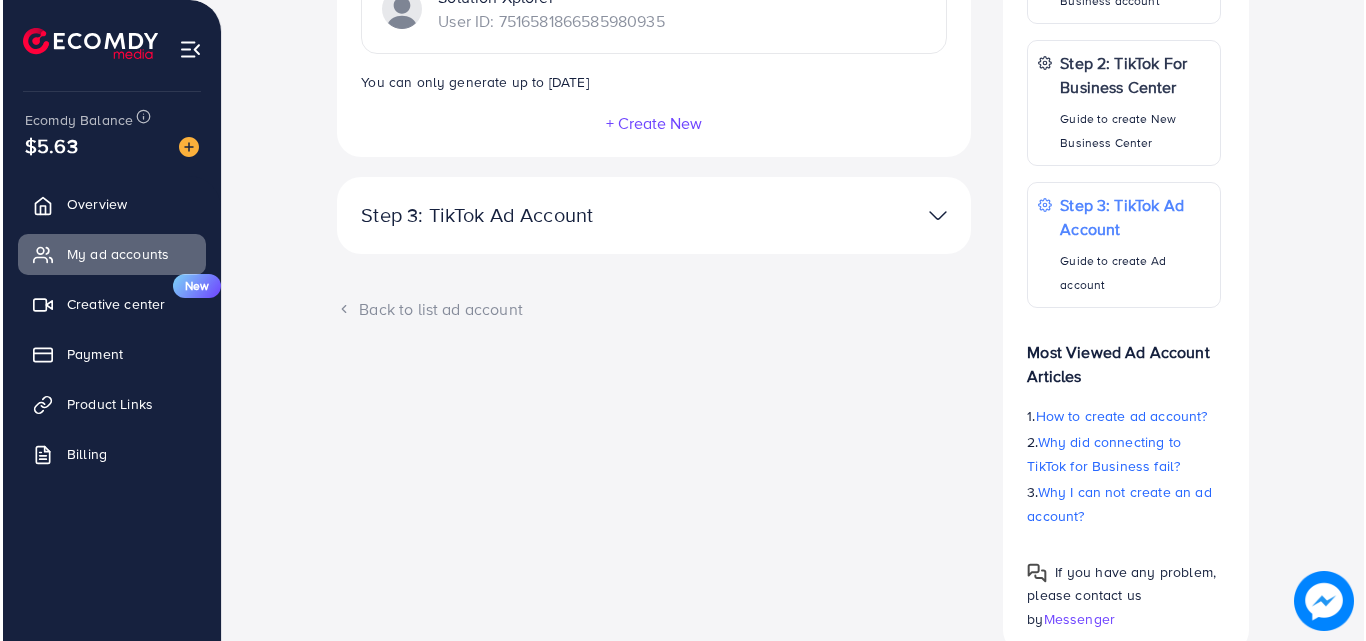 scroll, scrollTop: 500, scrollLeft: 0, axis: vertical 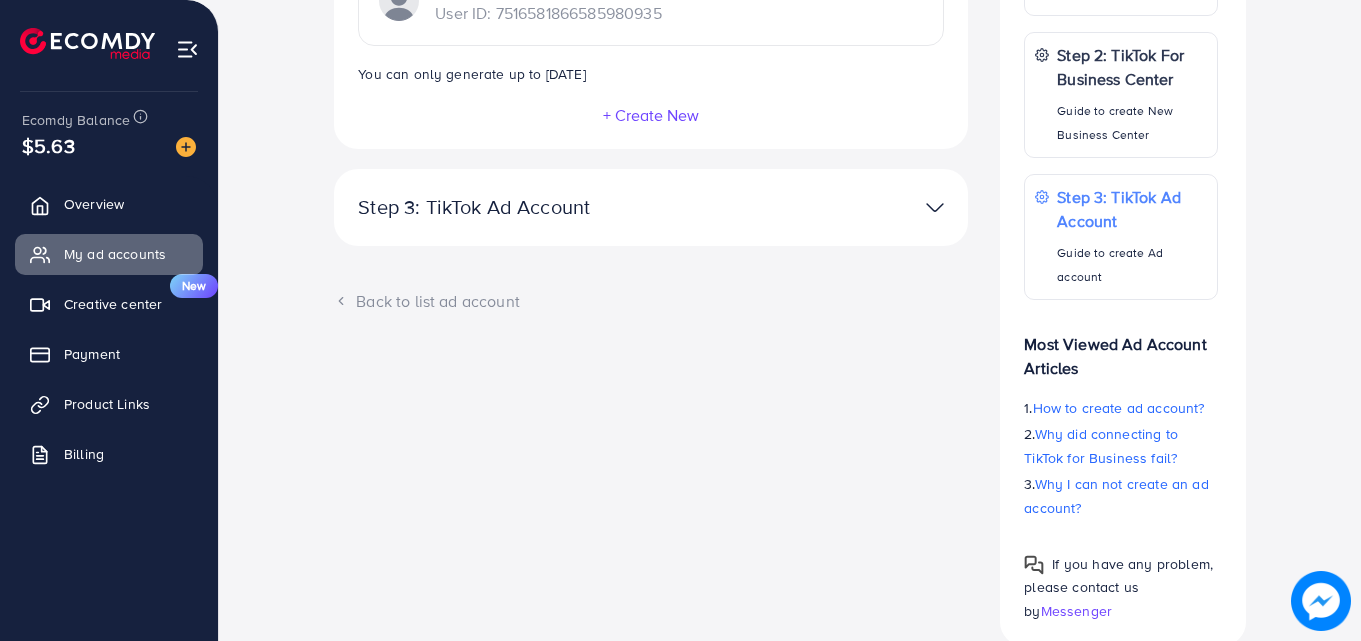 click on "+ Create New" at bounding box center (651, 115) 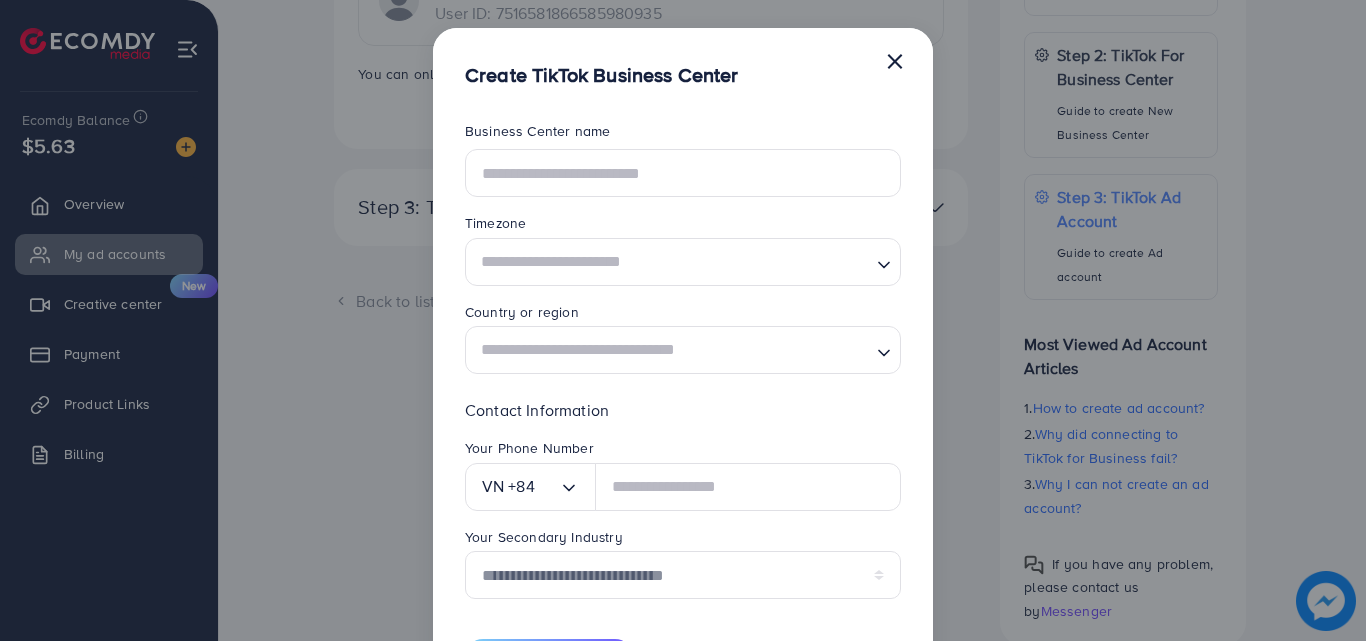 scroll, scrollTop: 0, scrollLeft: 0, axis: both 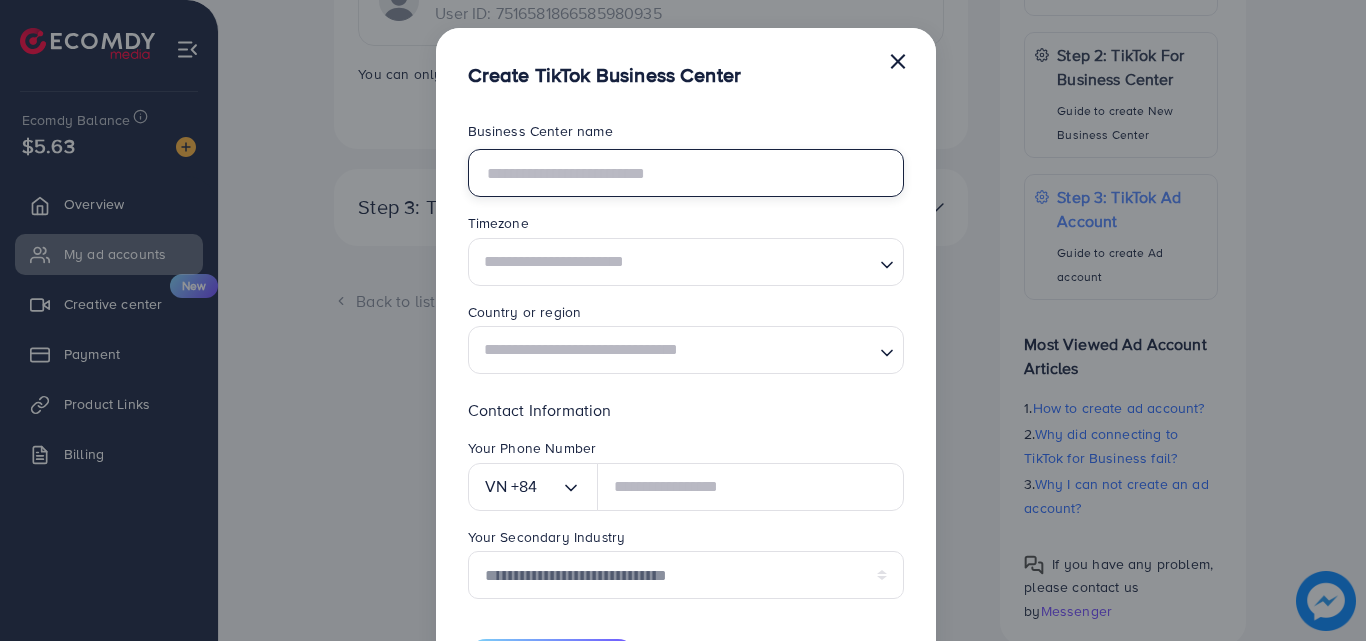 click at bounding box center [686, 173] 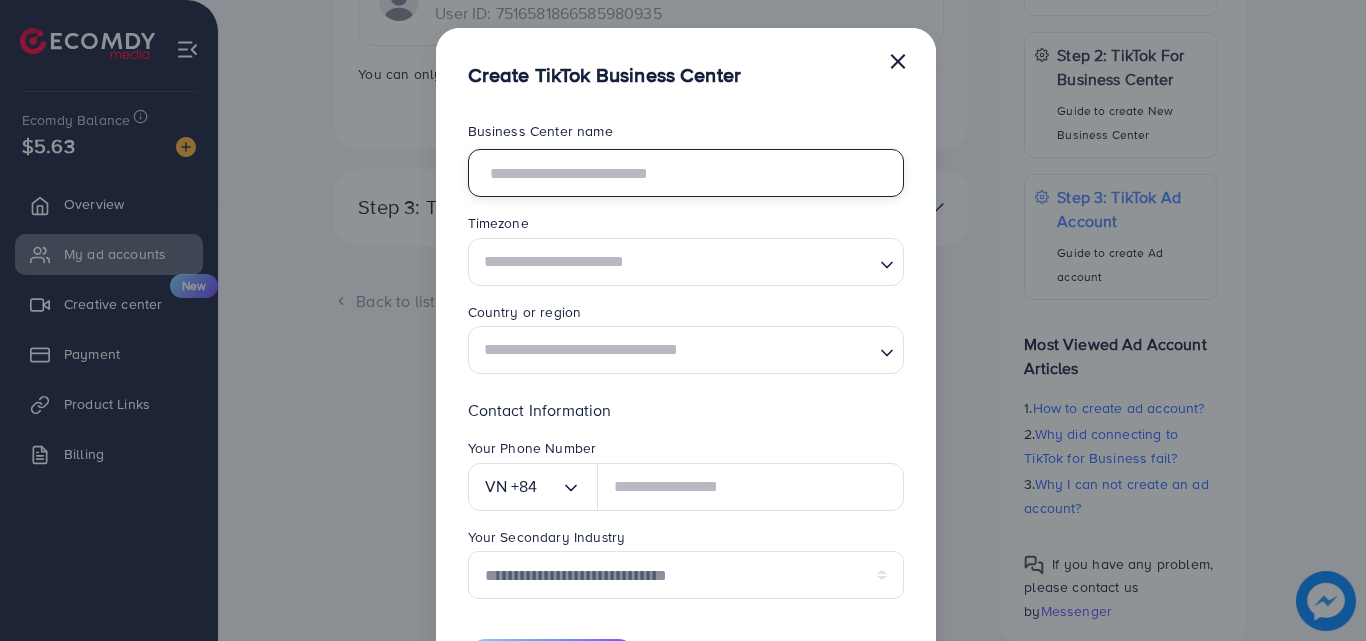 type on "*******" 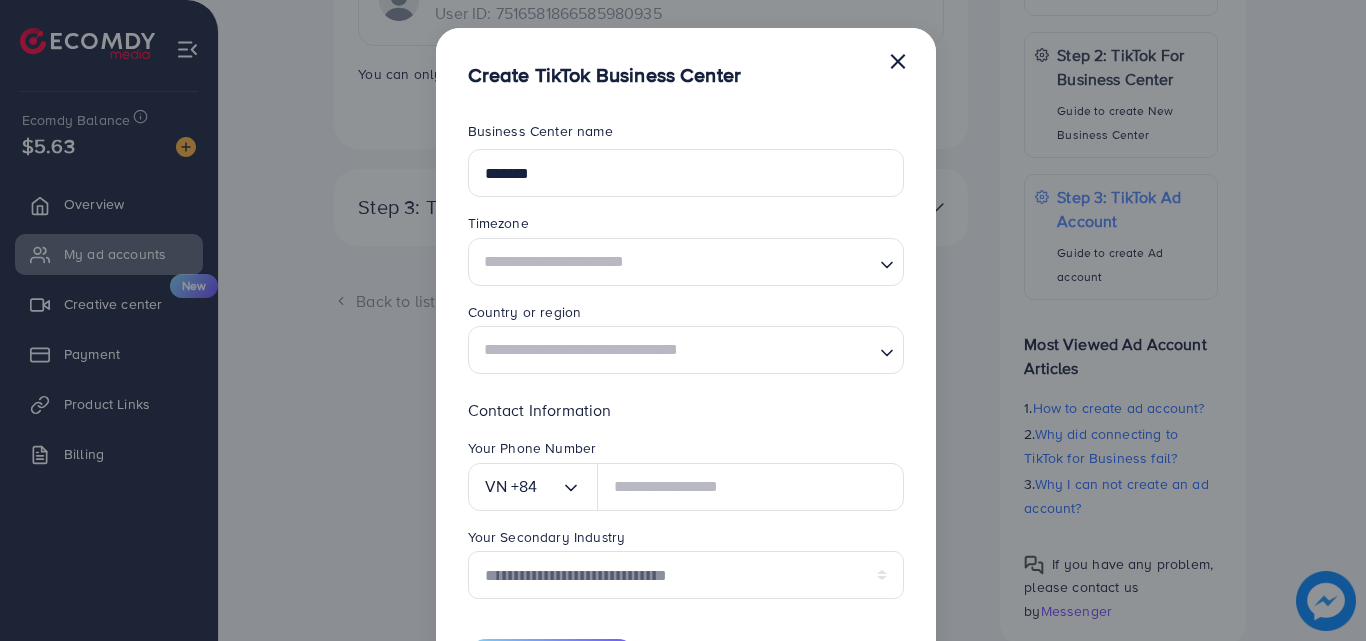 type on "********" 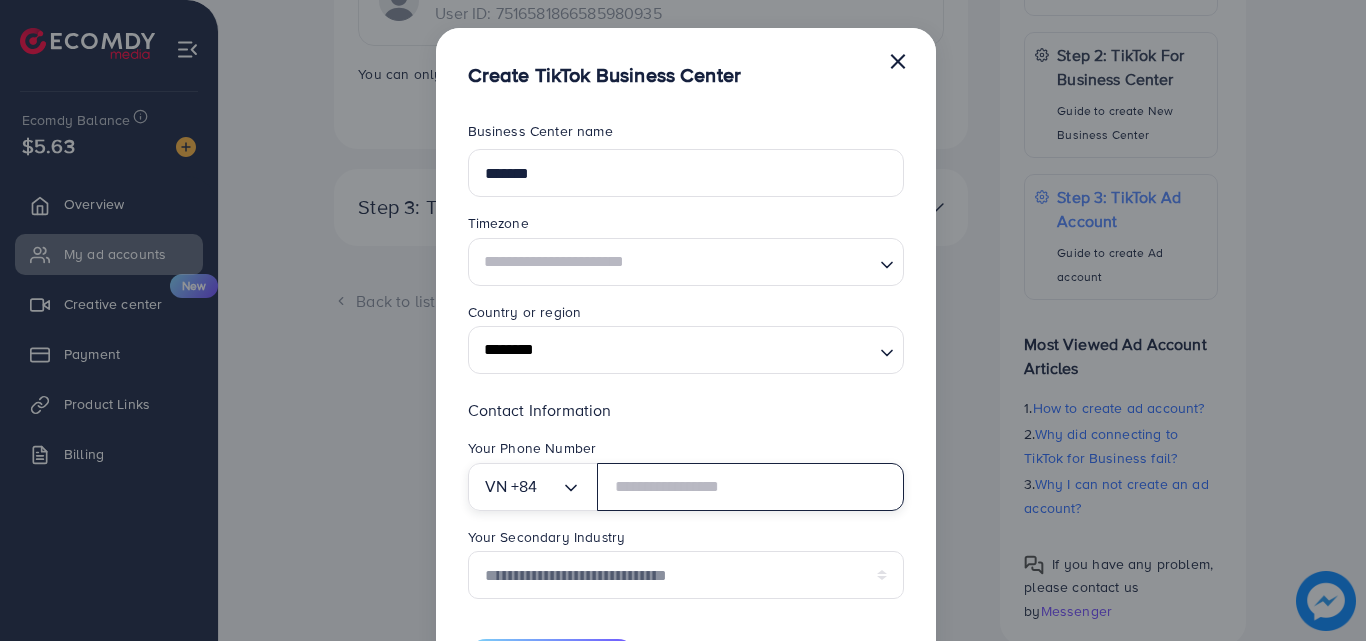 type on "**********" 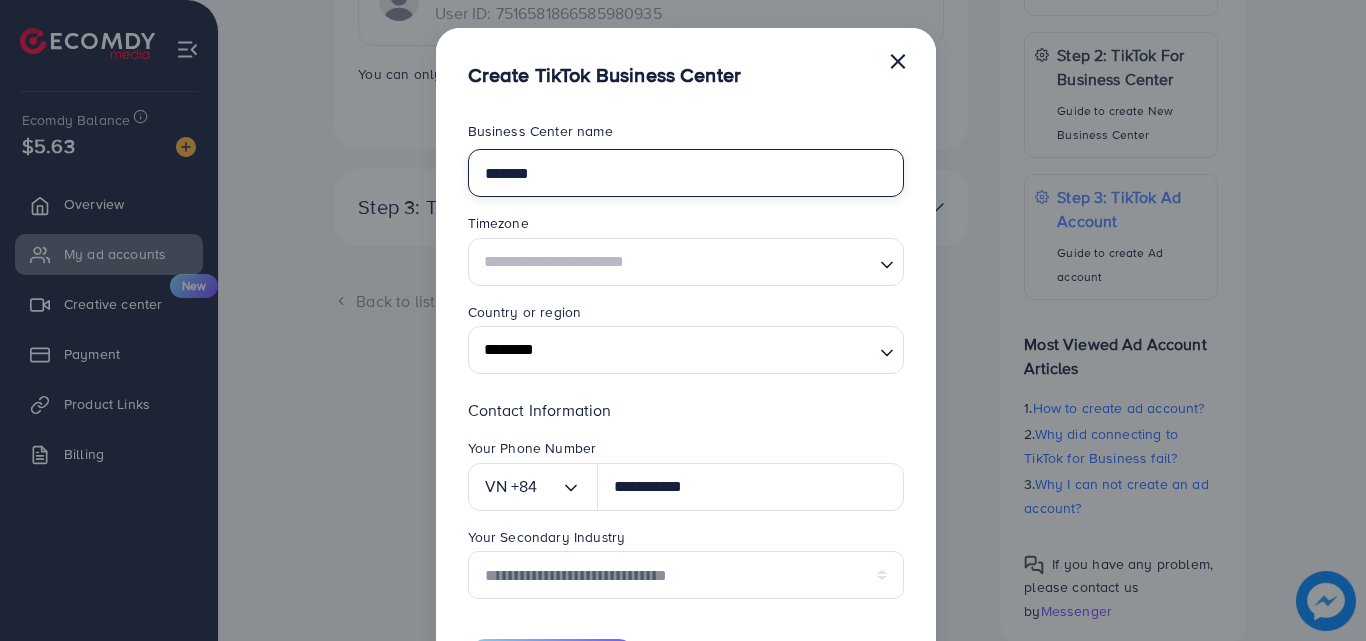 type 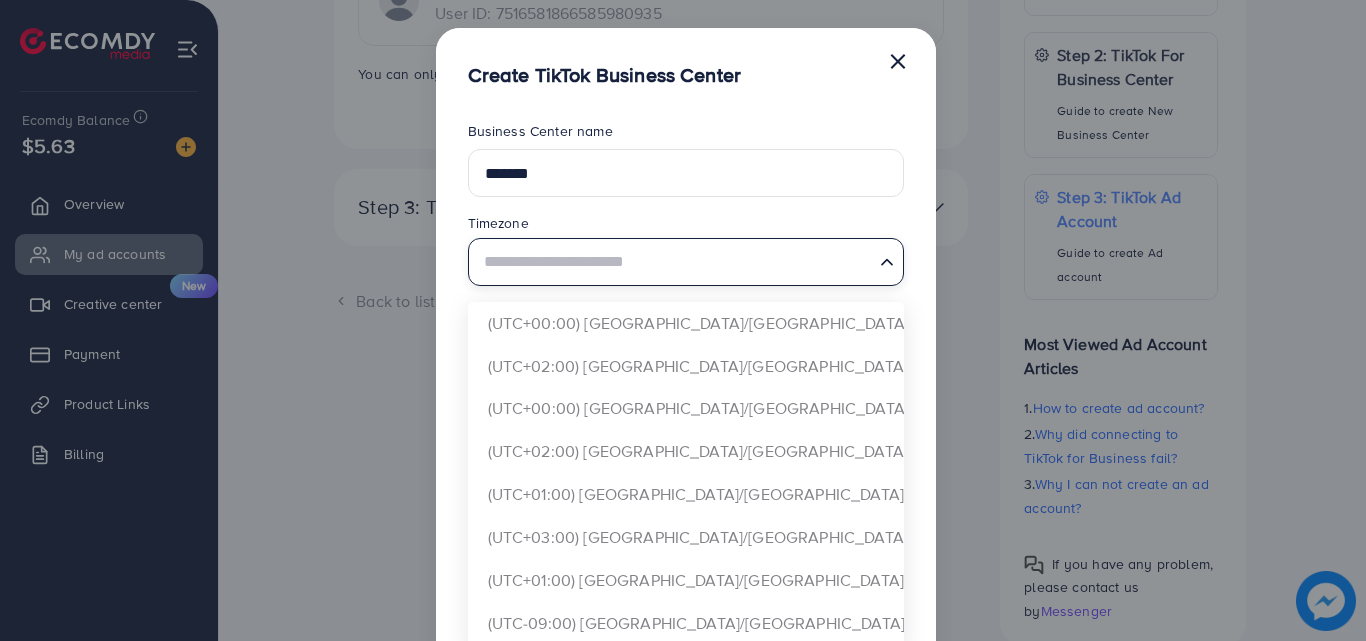 click at bounding box center [674, 261] 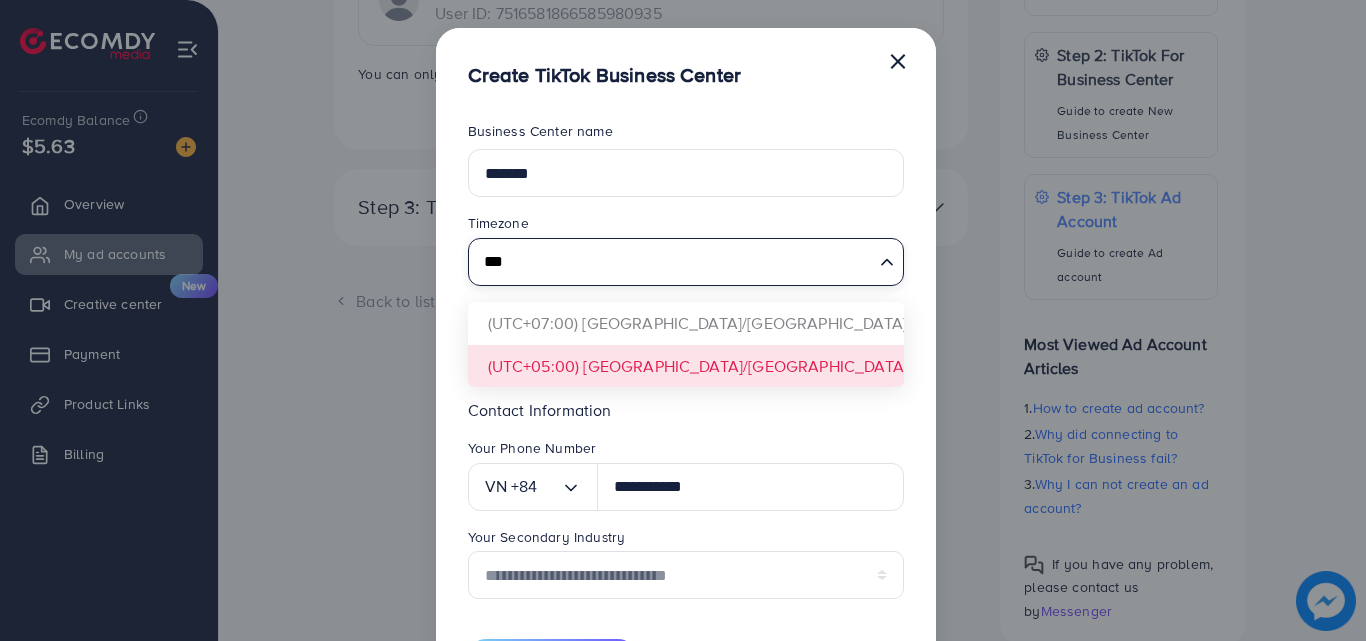 type on "***" 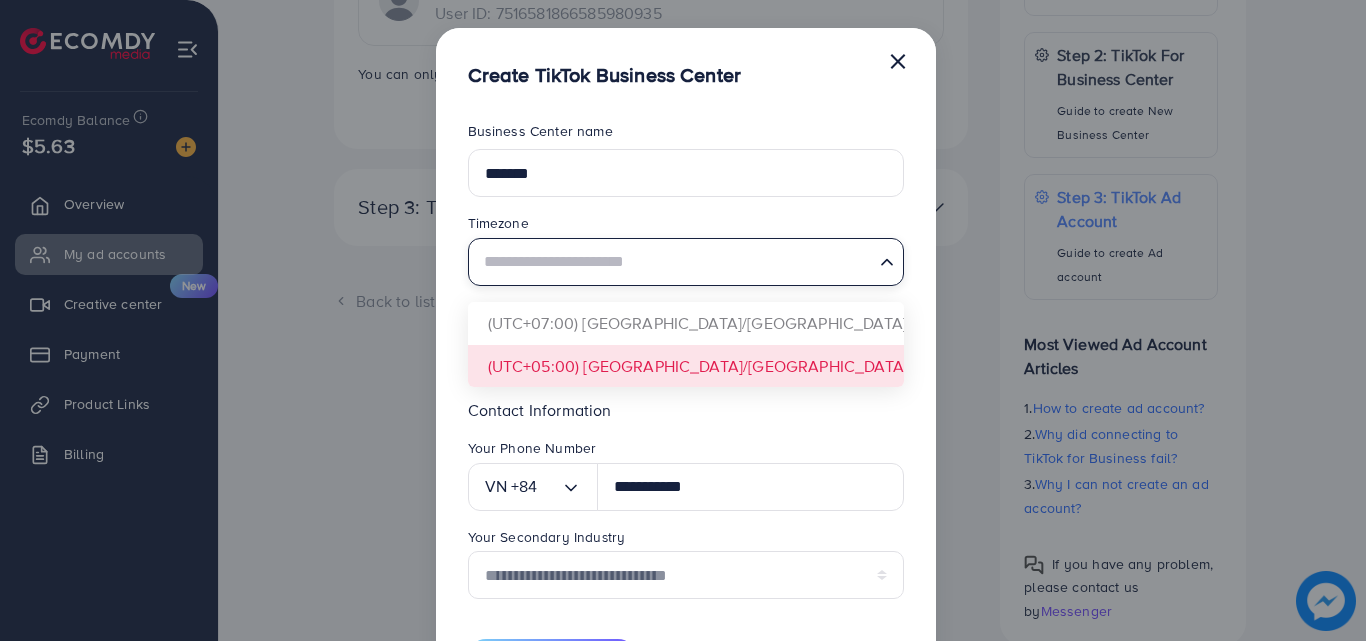 click on "**********" at bounding box center (686, 398) 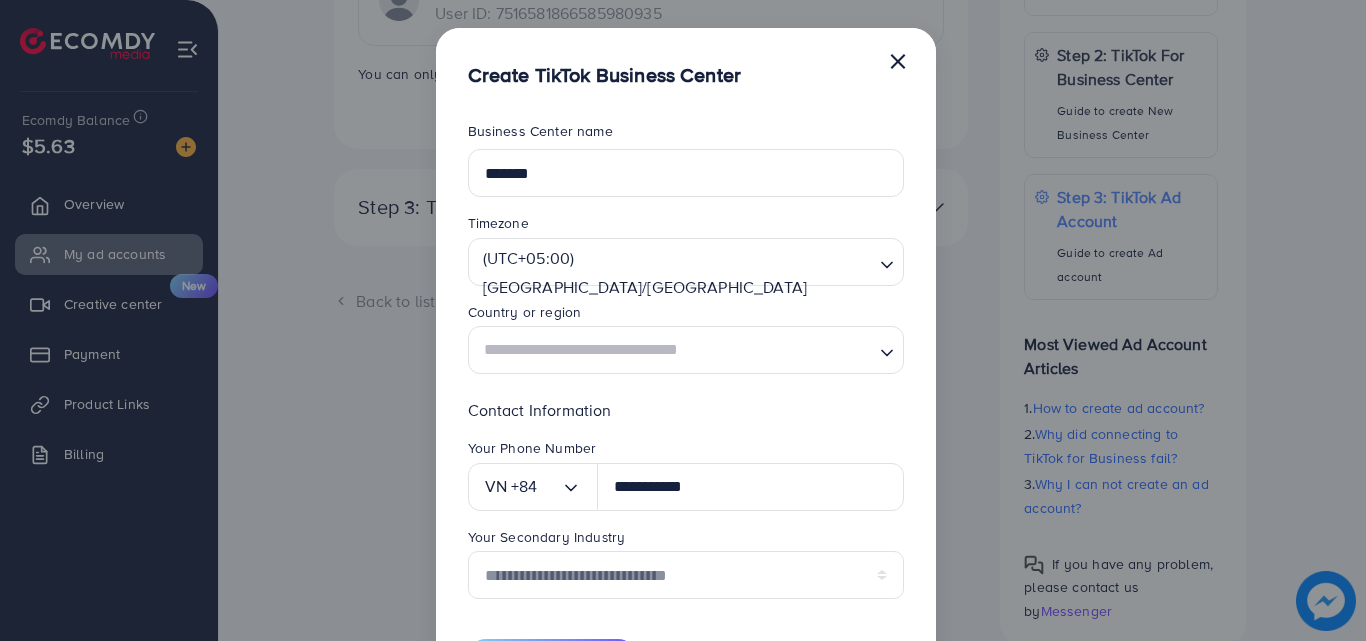 scroll, scrollTop: 94, scrollLeft: 0, axis: vertical 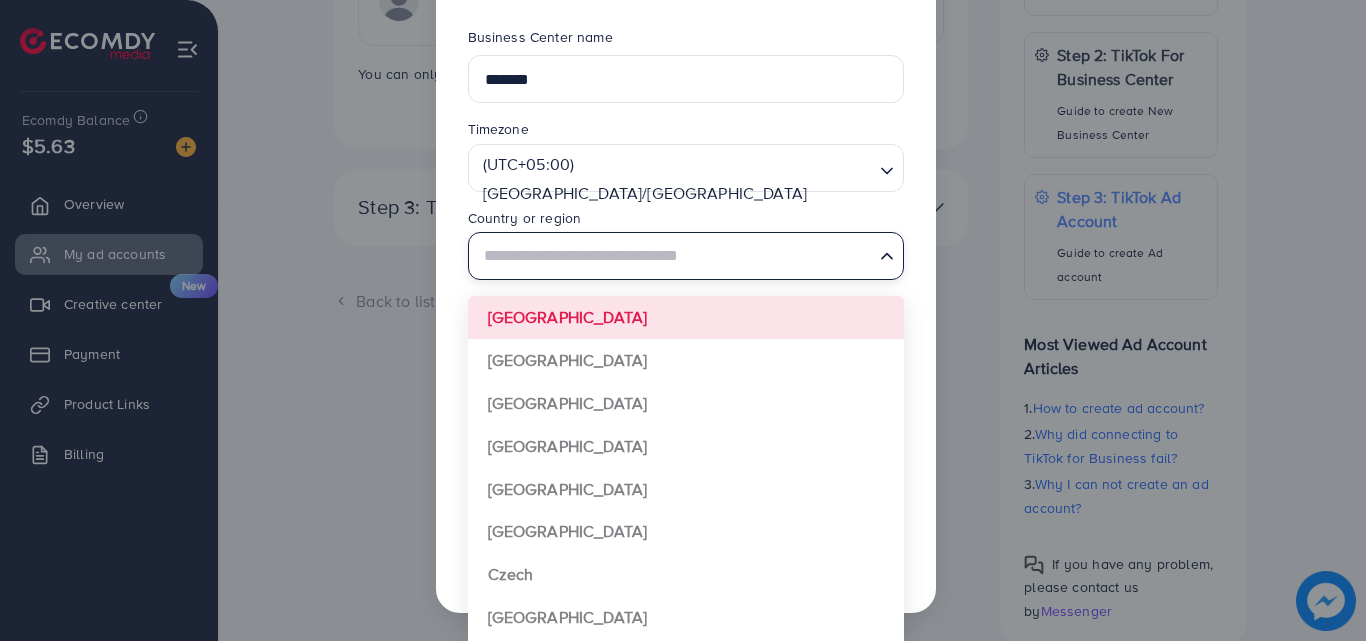 click at bounding box center [674, 256] 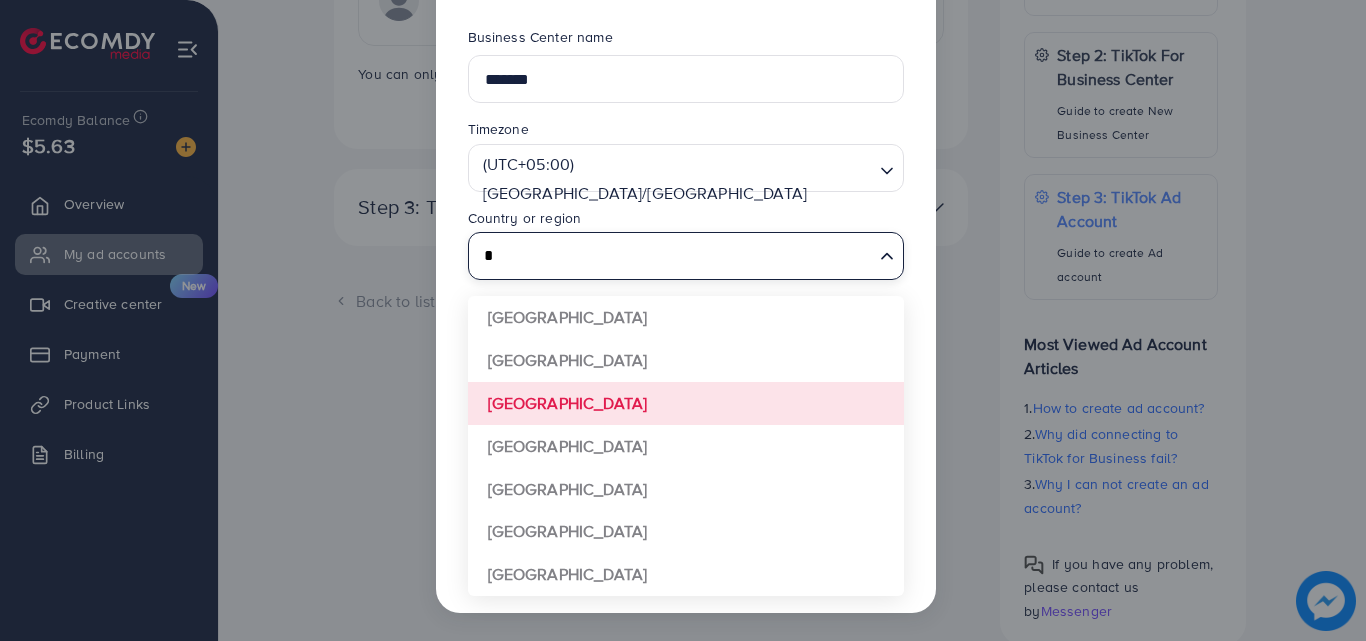 type on "*" 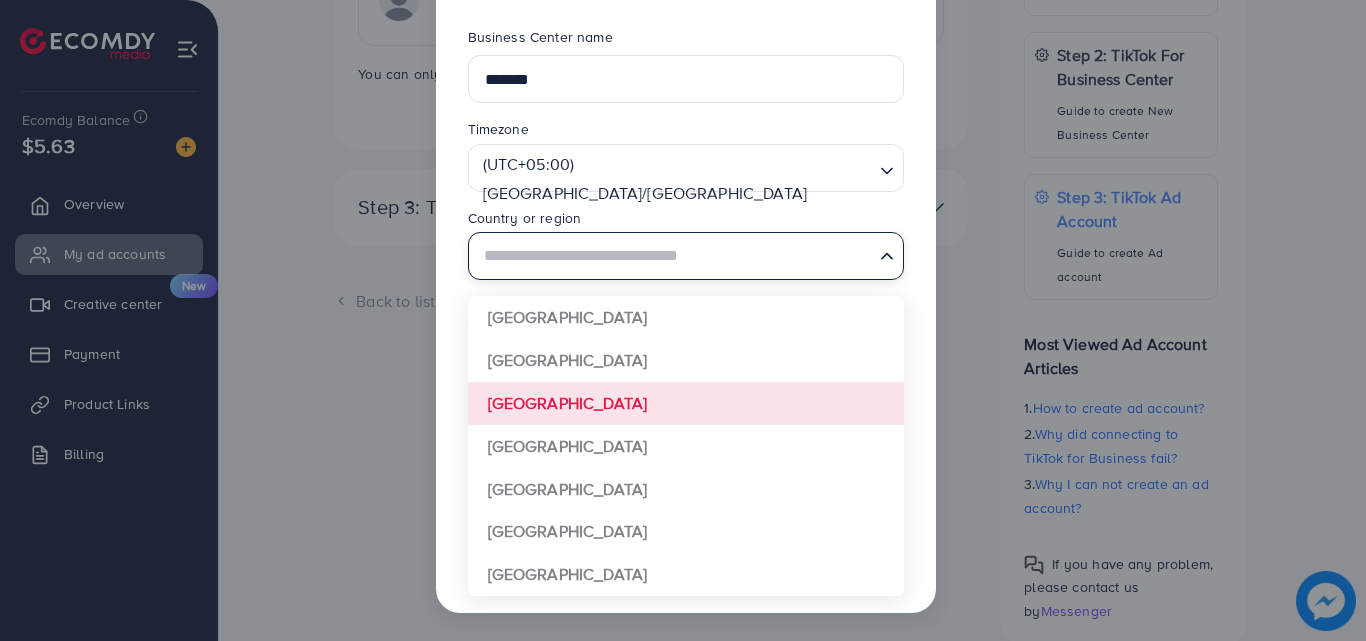 click on "**********" at bounding box center [686, 304] 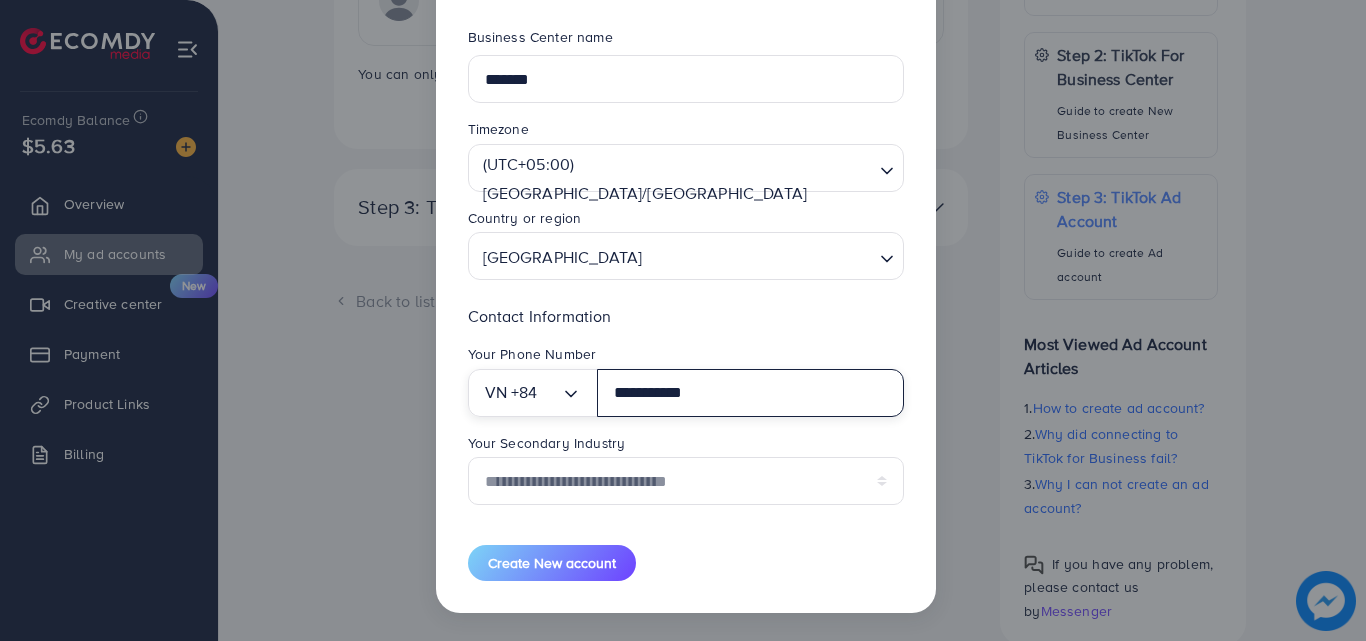 click on "VN +84" at bounding box center (523, 393) 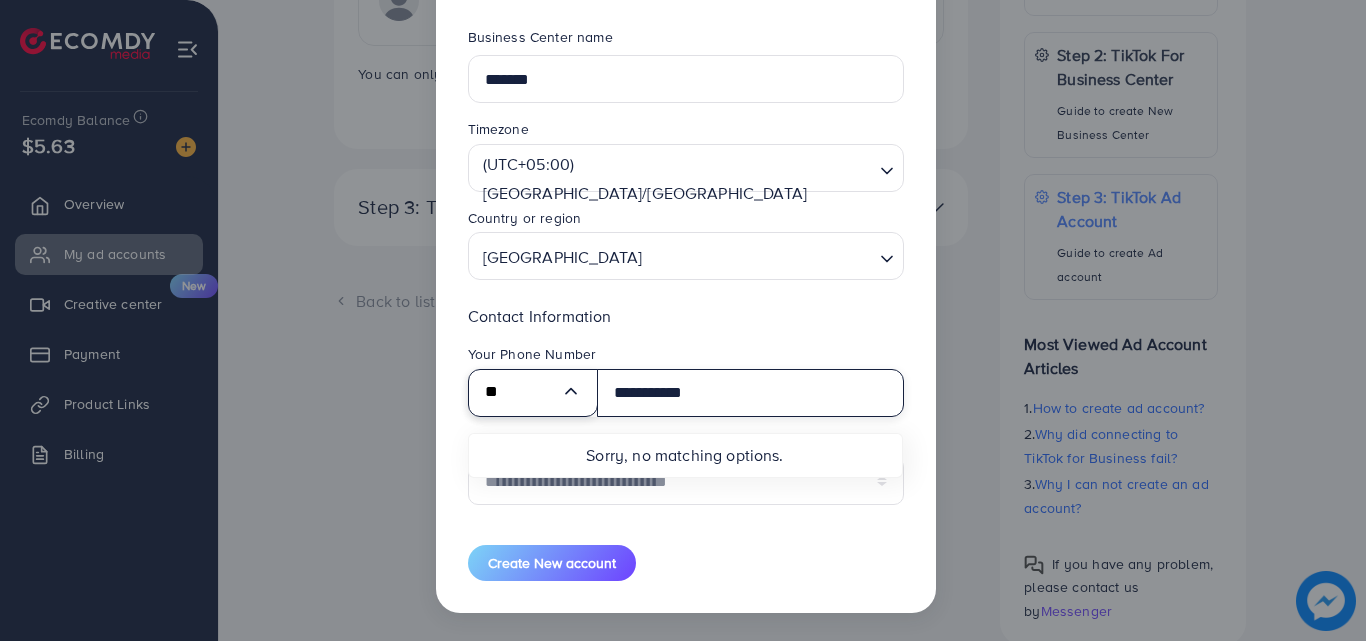 type on "*" 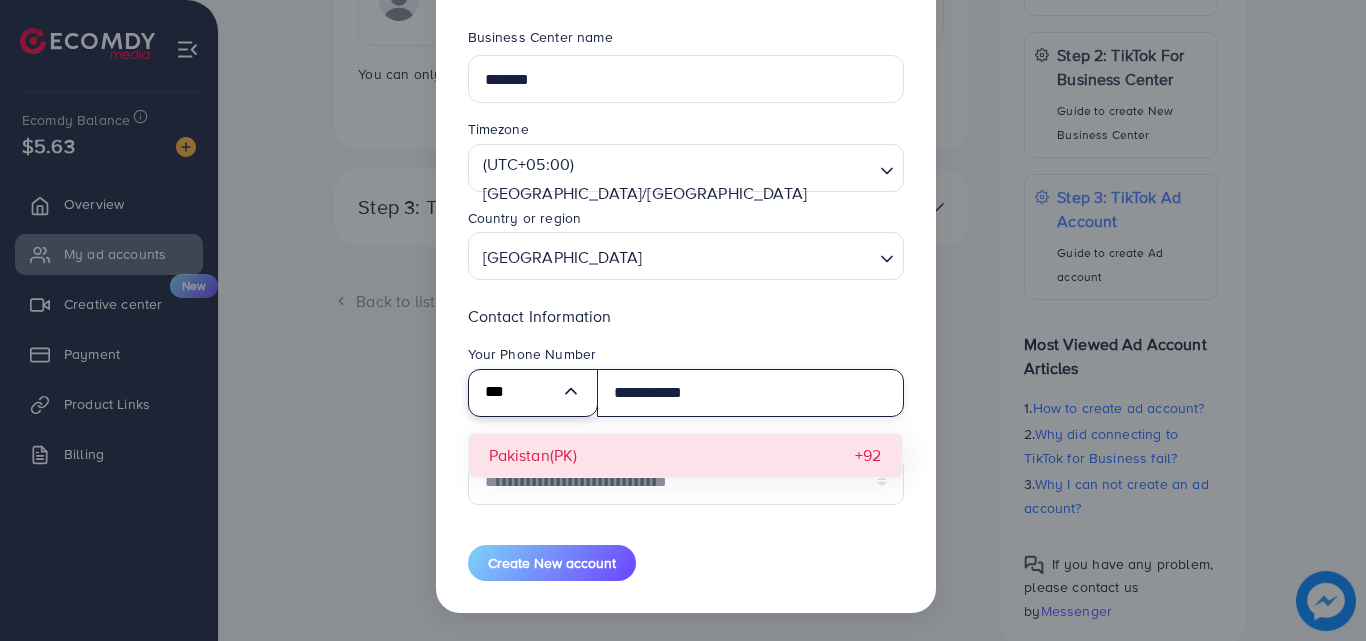 type on "***" 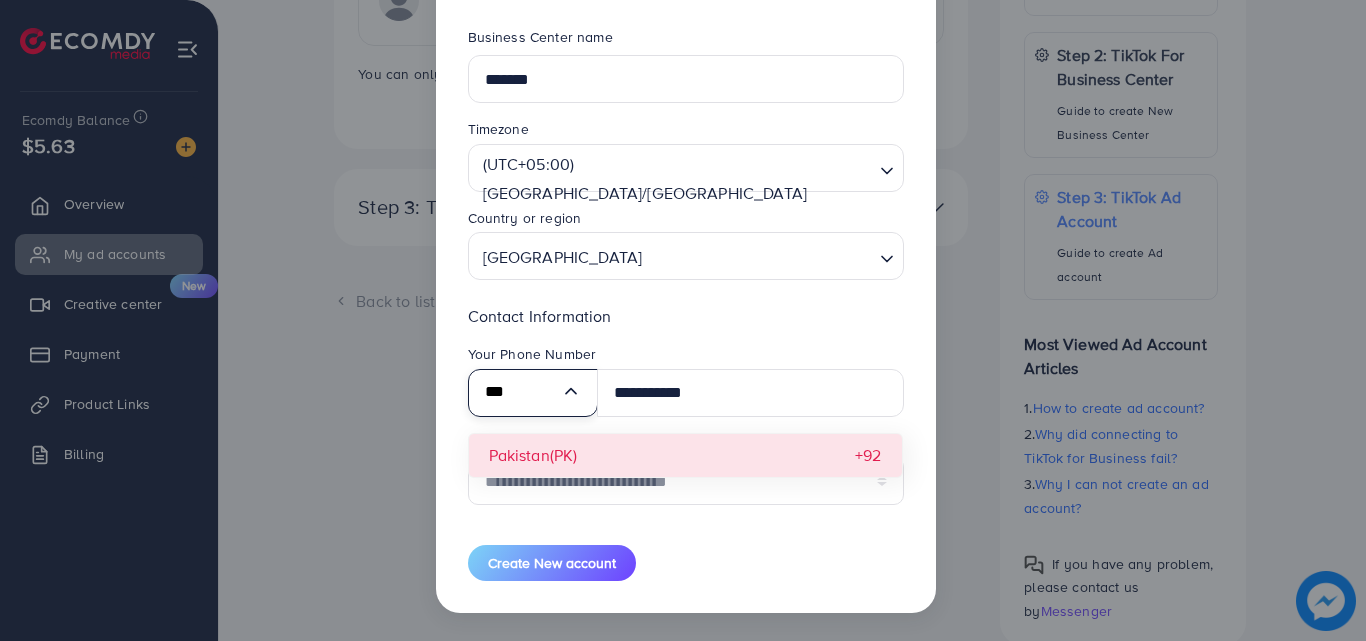 type 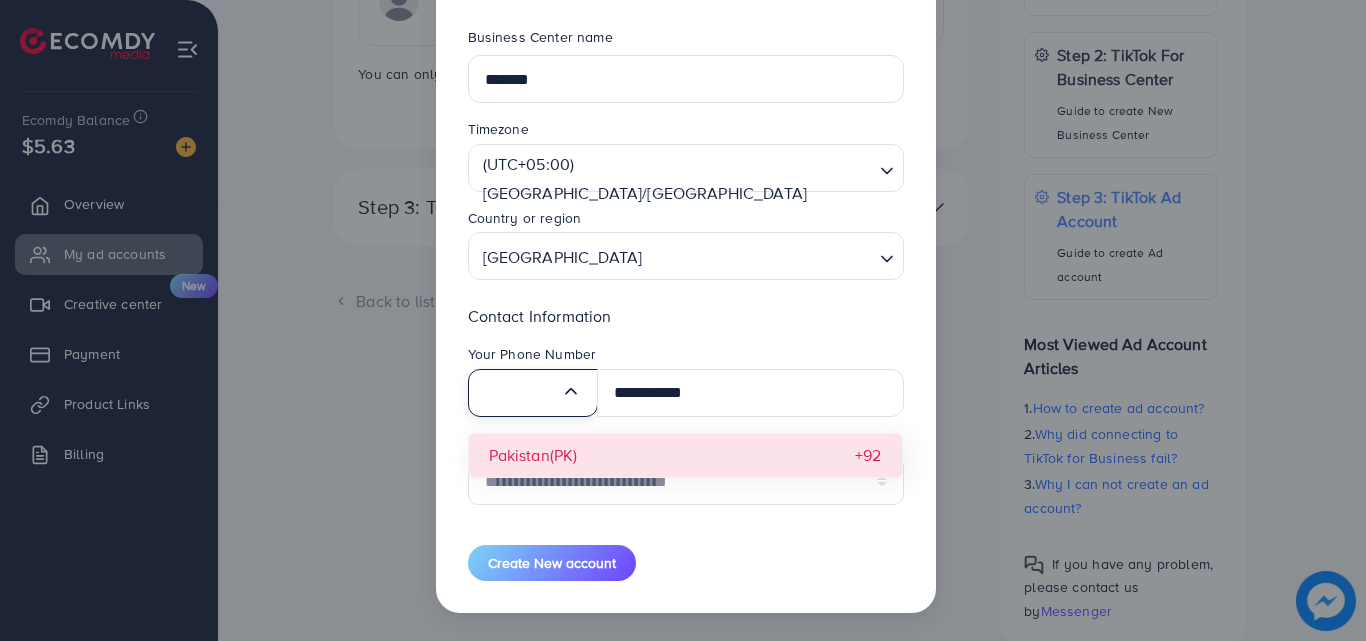 click on "**********" at bounding box center [686, 412] 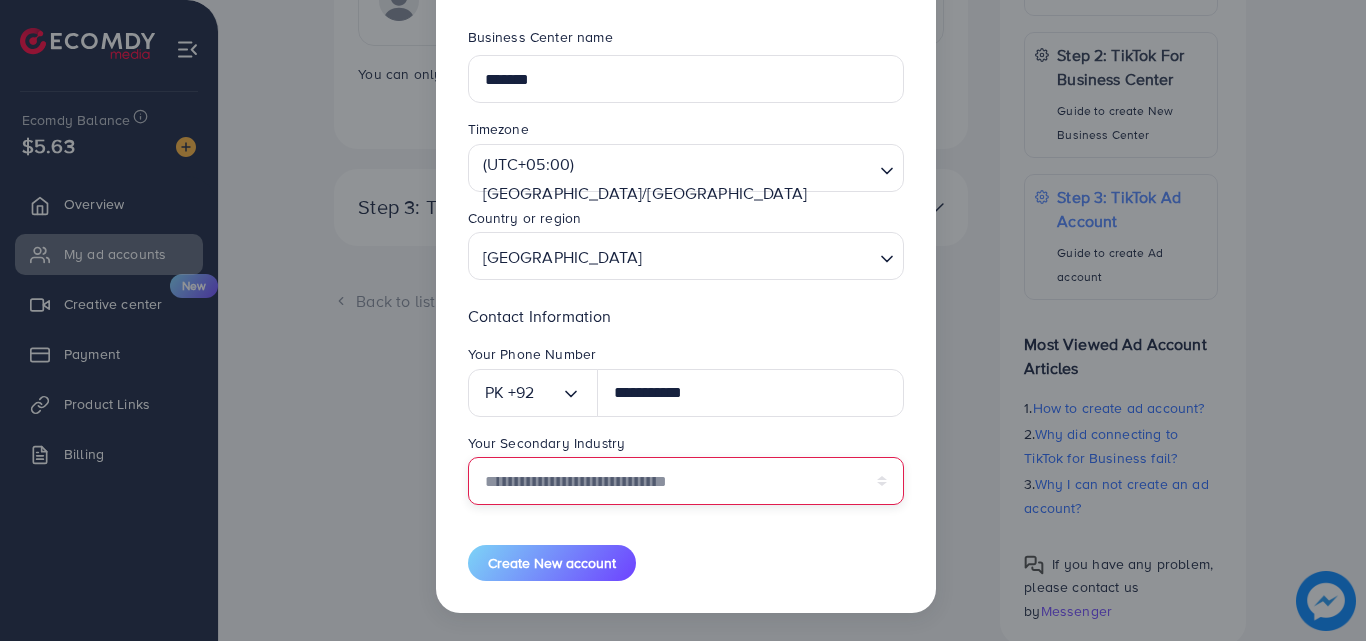 drag, startPoint x: 588, startPoint y: 481, endPoint x: 572, endPoint y: 482, distance: 16.03122 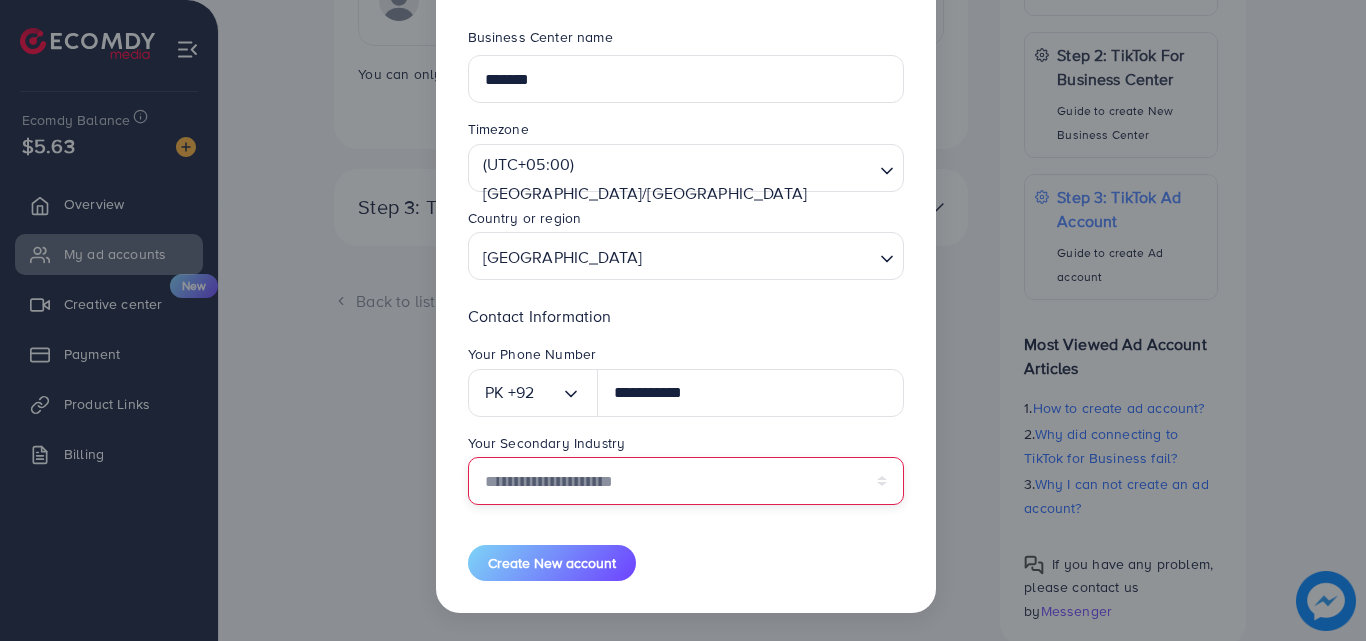 click on "**********" at bounding box center [686, 481] 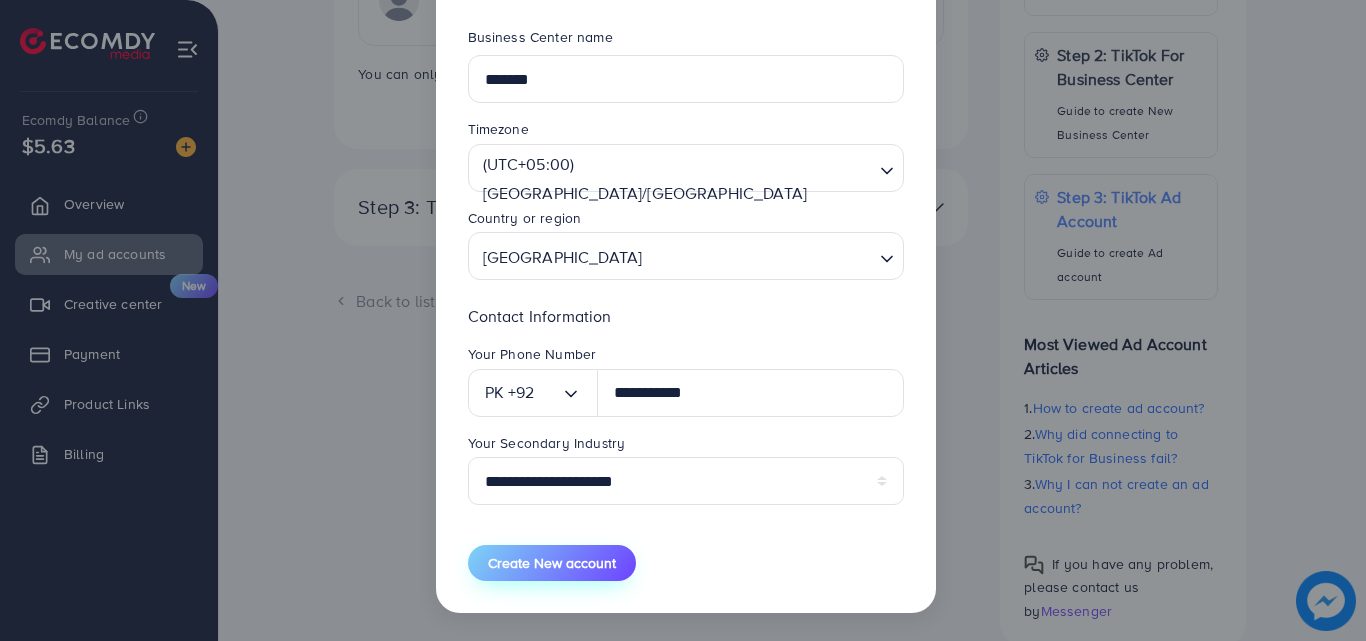 click on "Create New account" at bounding box center (552, 563) 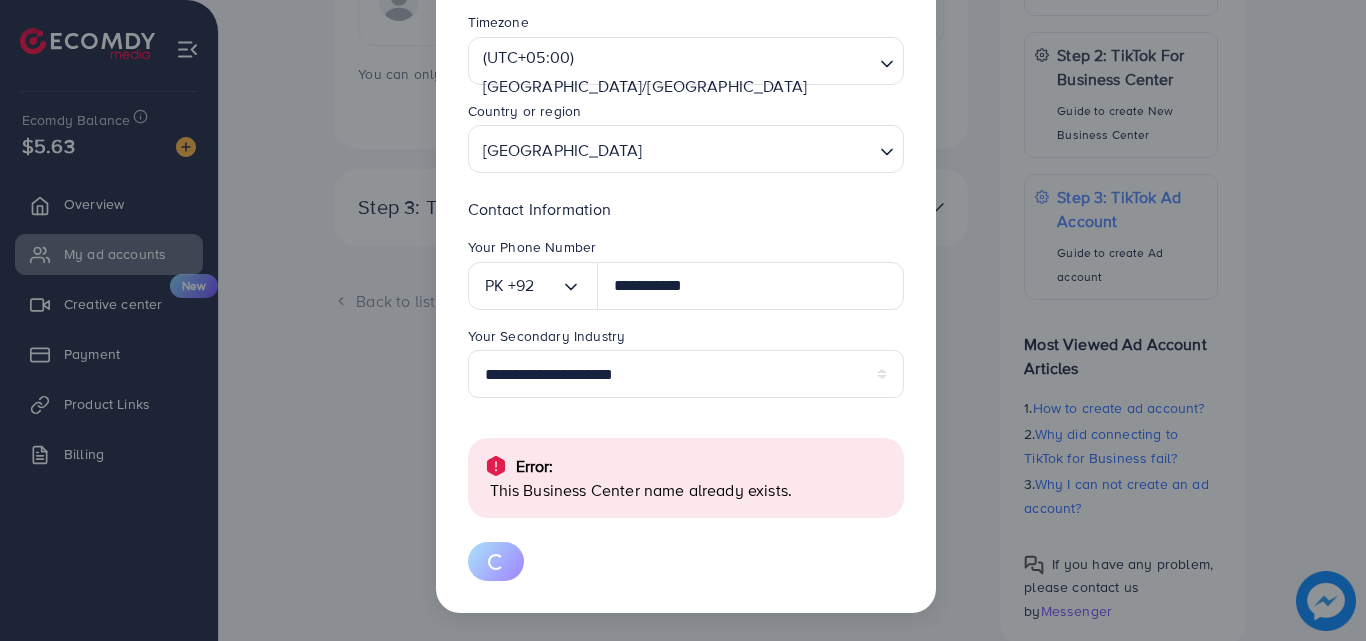 scroll, scrollTop: 198, scrollLeft: 0, axis: vertical 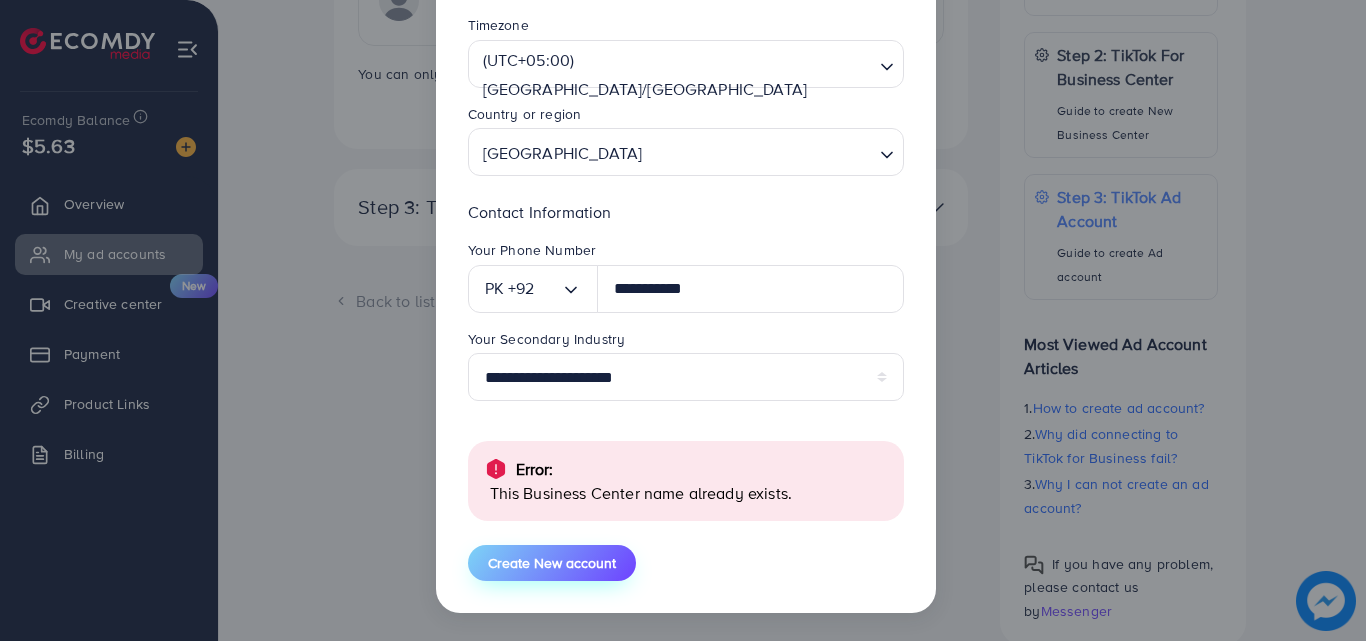 click on "Create New account" at bounding box center (552, 563) 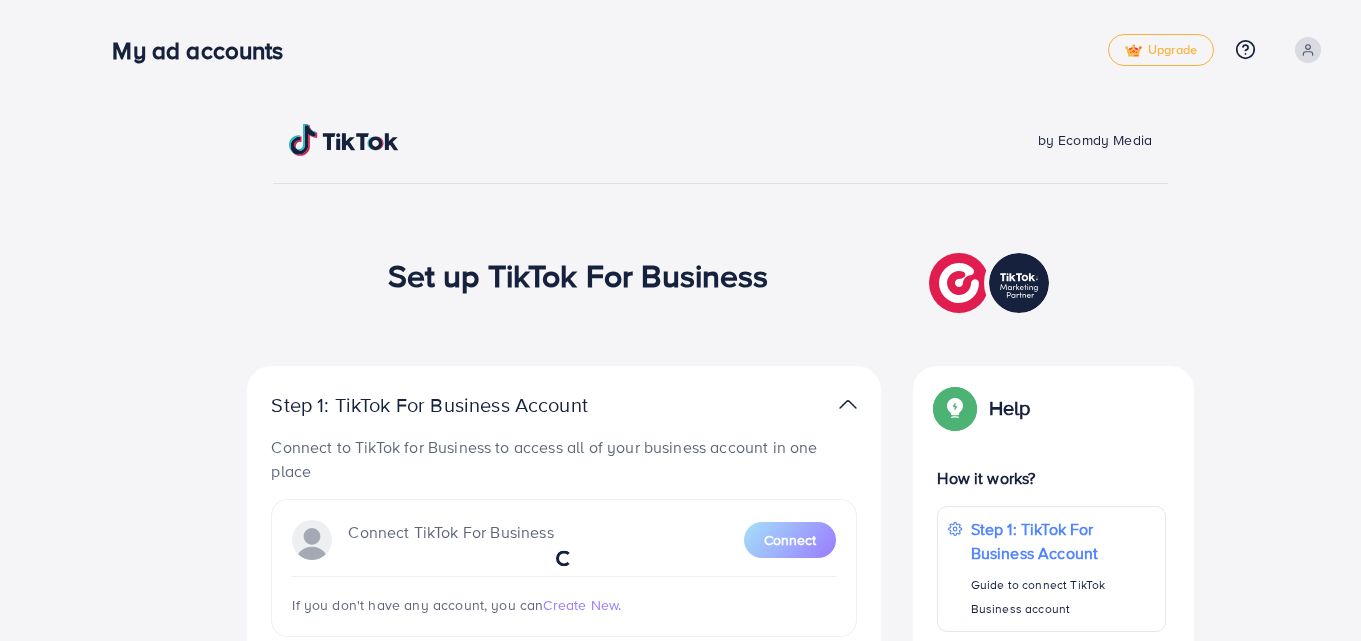 scroll, scrollTop: 0, scrollLeft: 0, axis: both 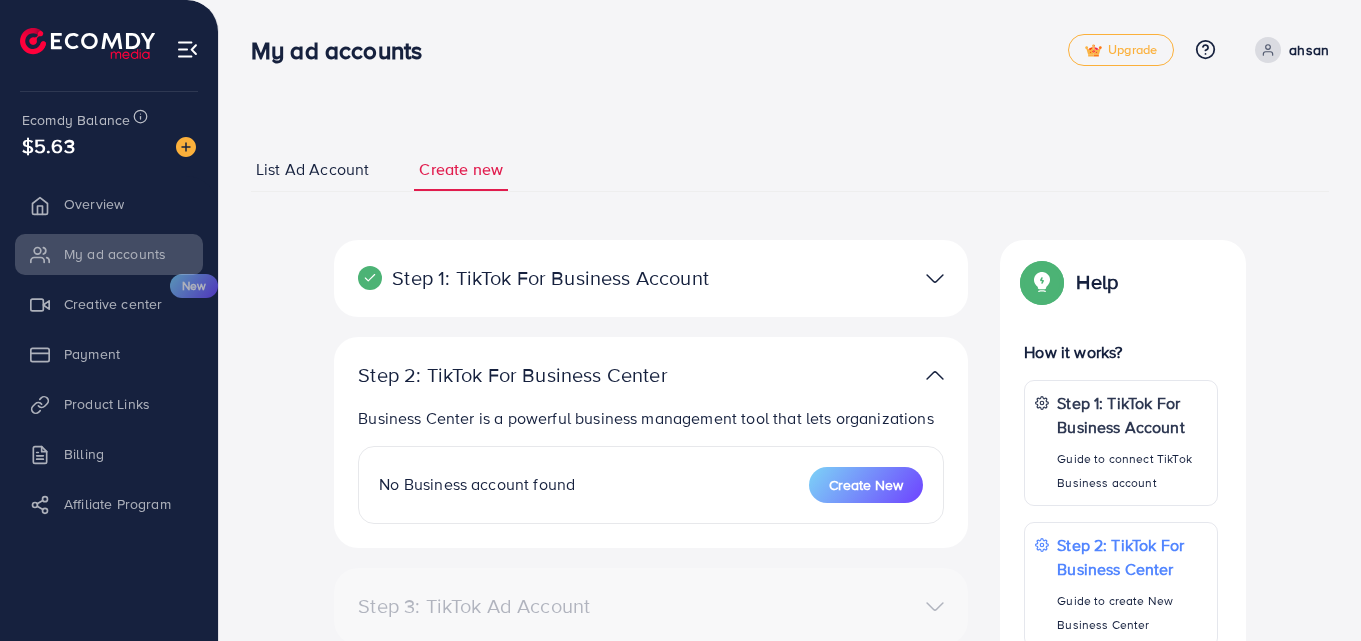 select 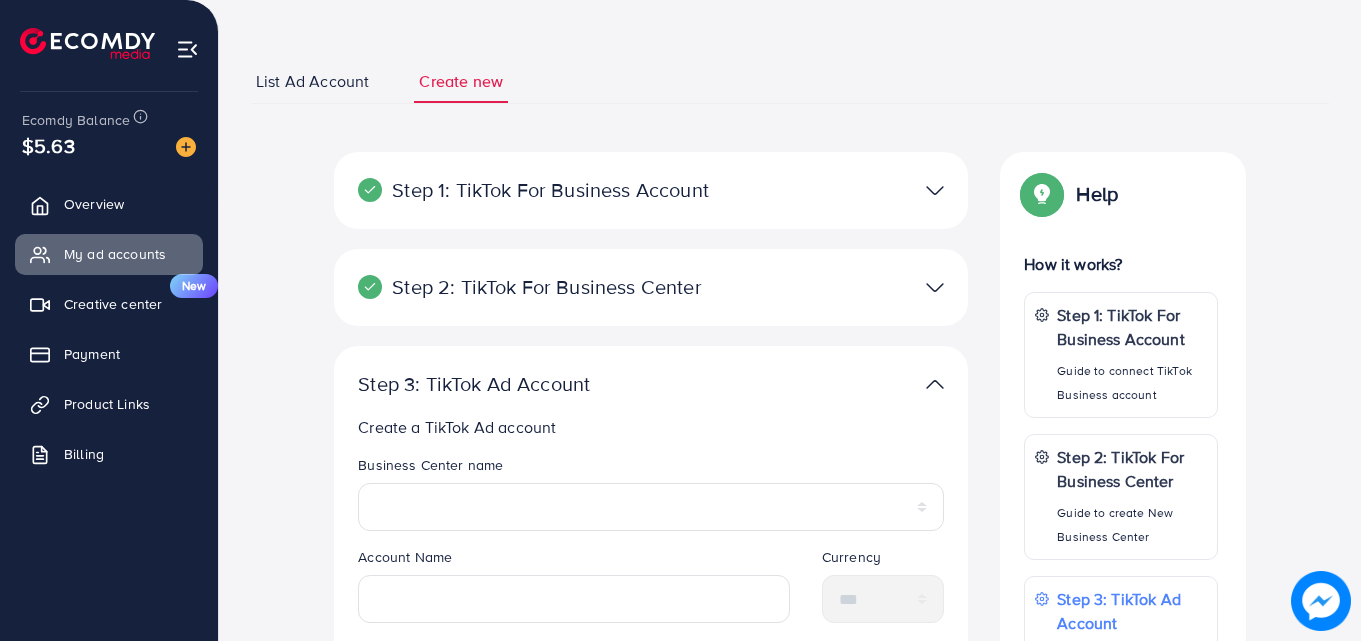 scroll, scrollTop: 200, scrollLeft: 0, axis: vertical 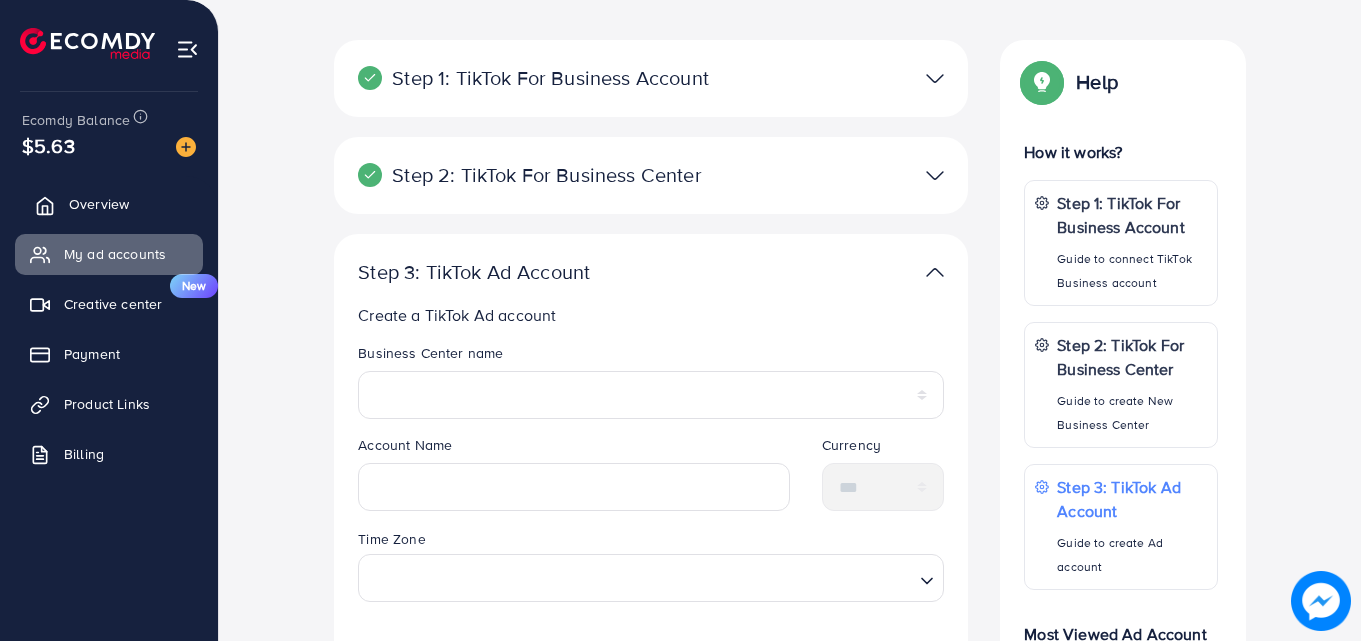 click on "Overview" at bounding box center (99, 204) 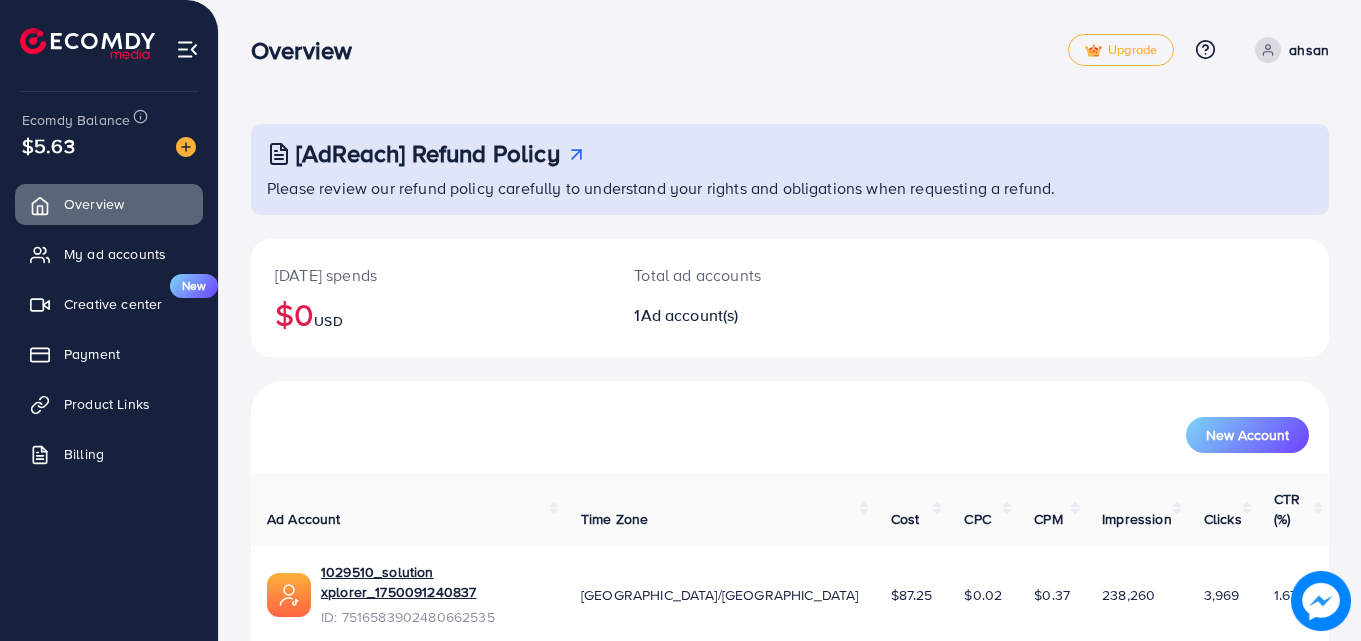scroll, scrollTop: 47, scrollLeft: 0, axis: vertical 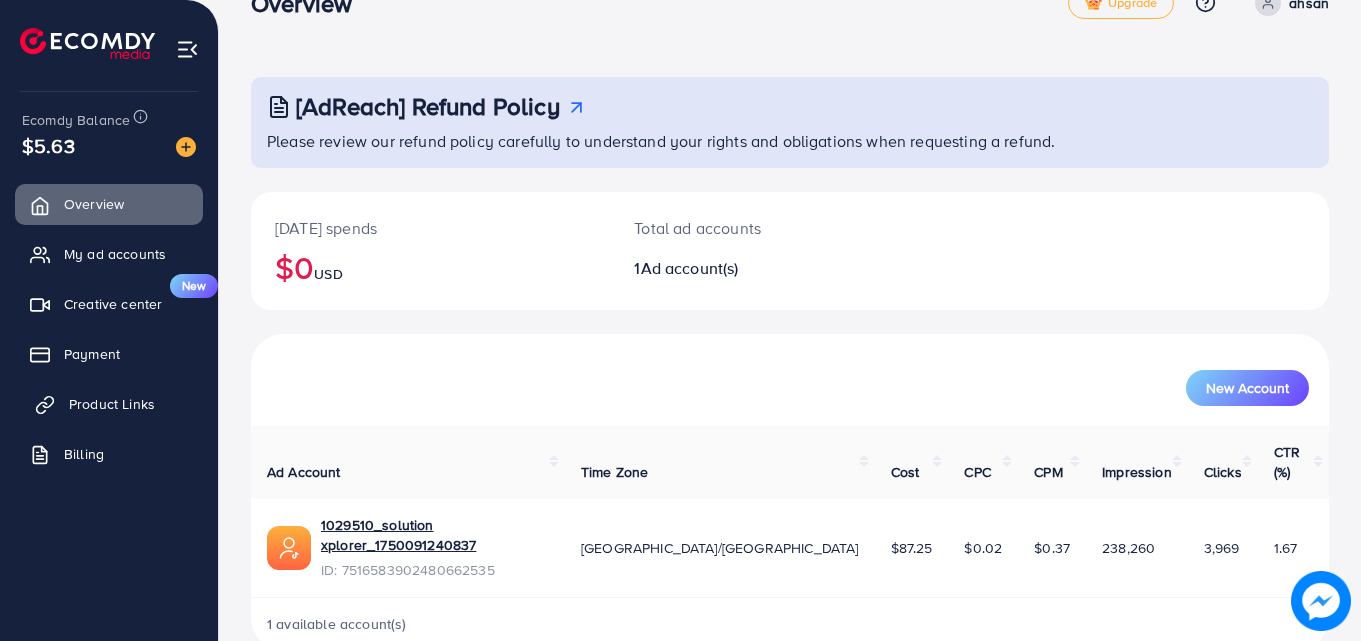 click on "Product Links" at bounding box center [109, 404] 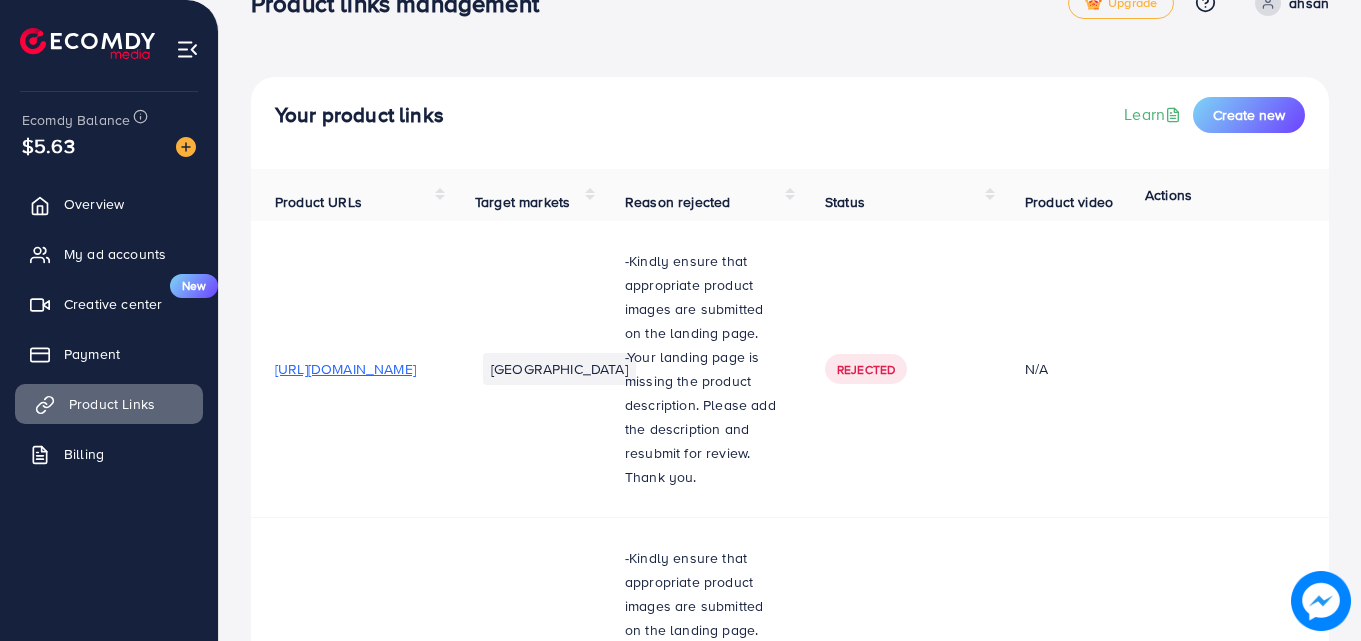 scroll, scrollTop: 0, scrollLeft: 0, axis: both 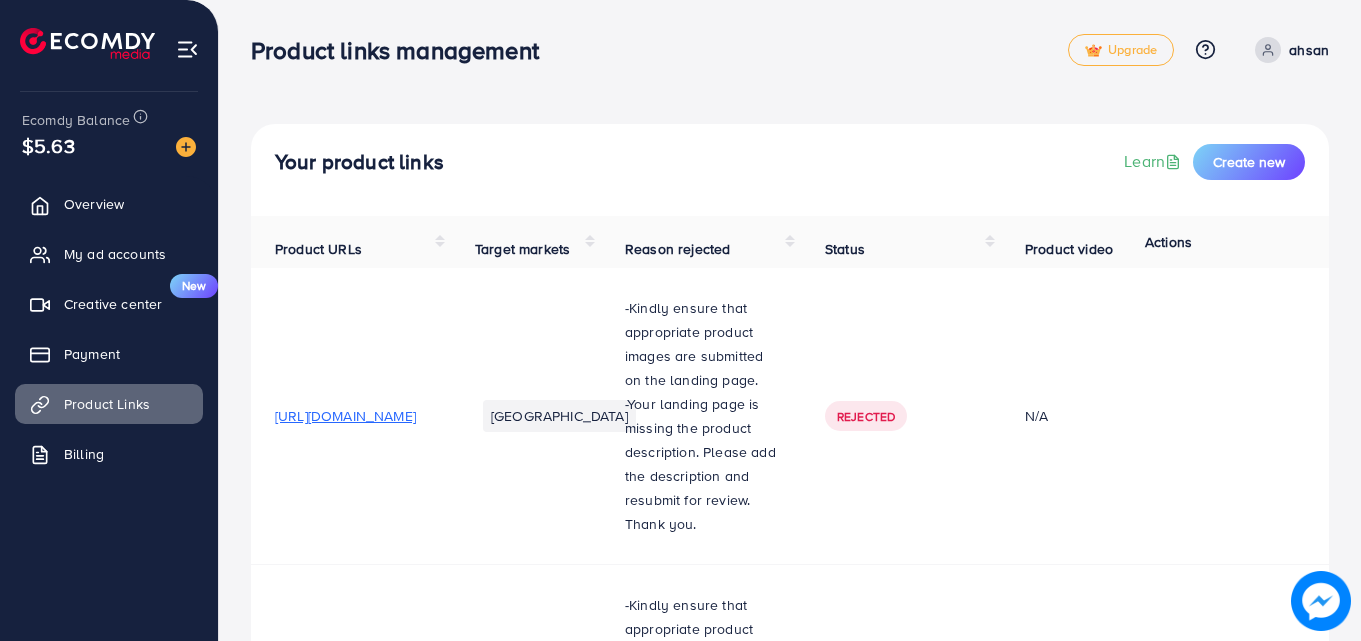 click on "ahsan" at bounding box center (1309, 50) 